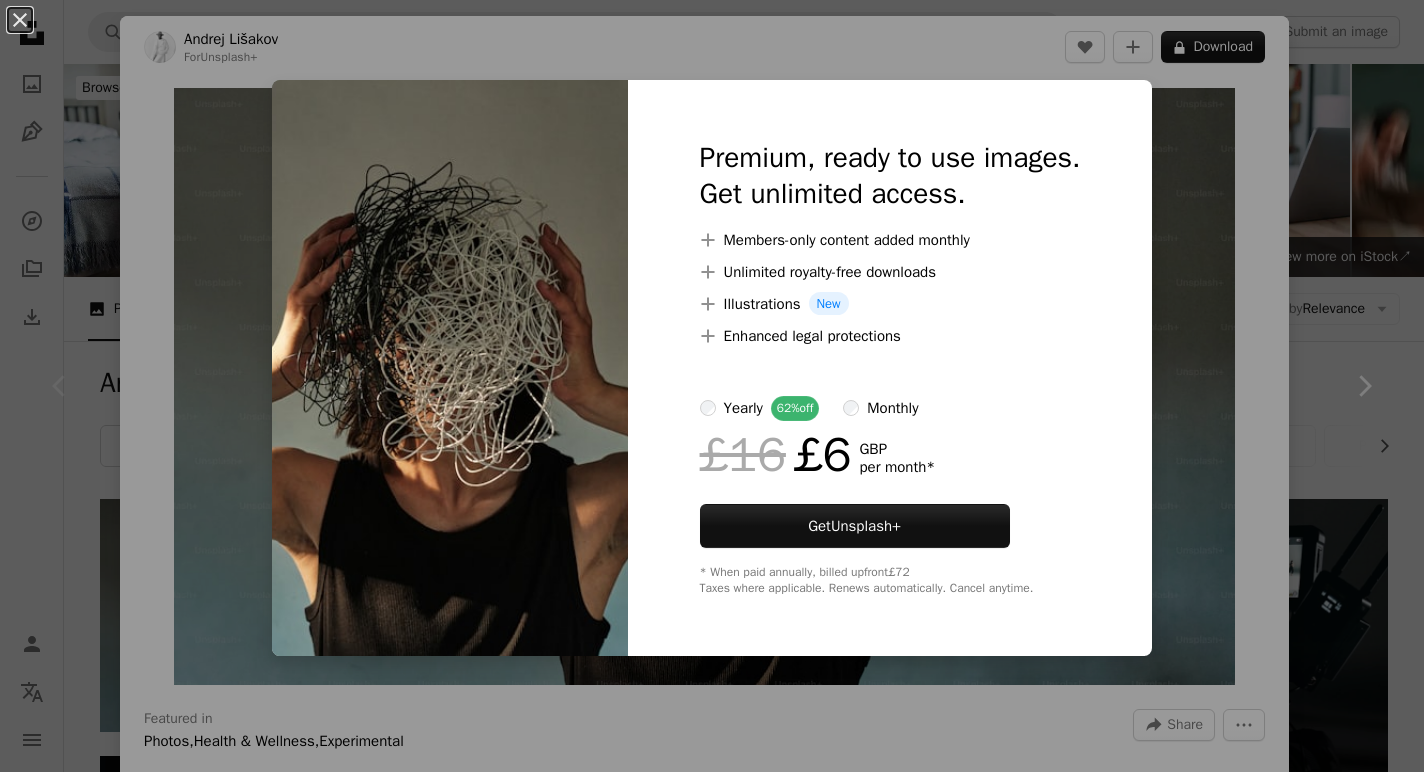 scroll, scrollTop: 329, scrollLeft: 0, axis: vertical 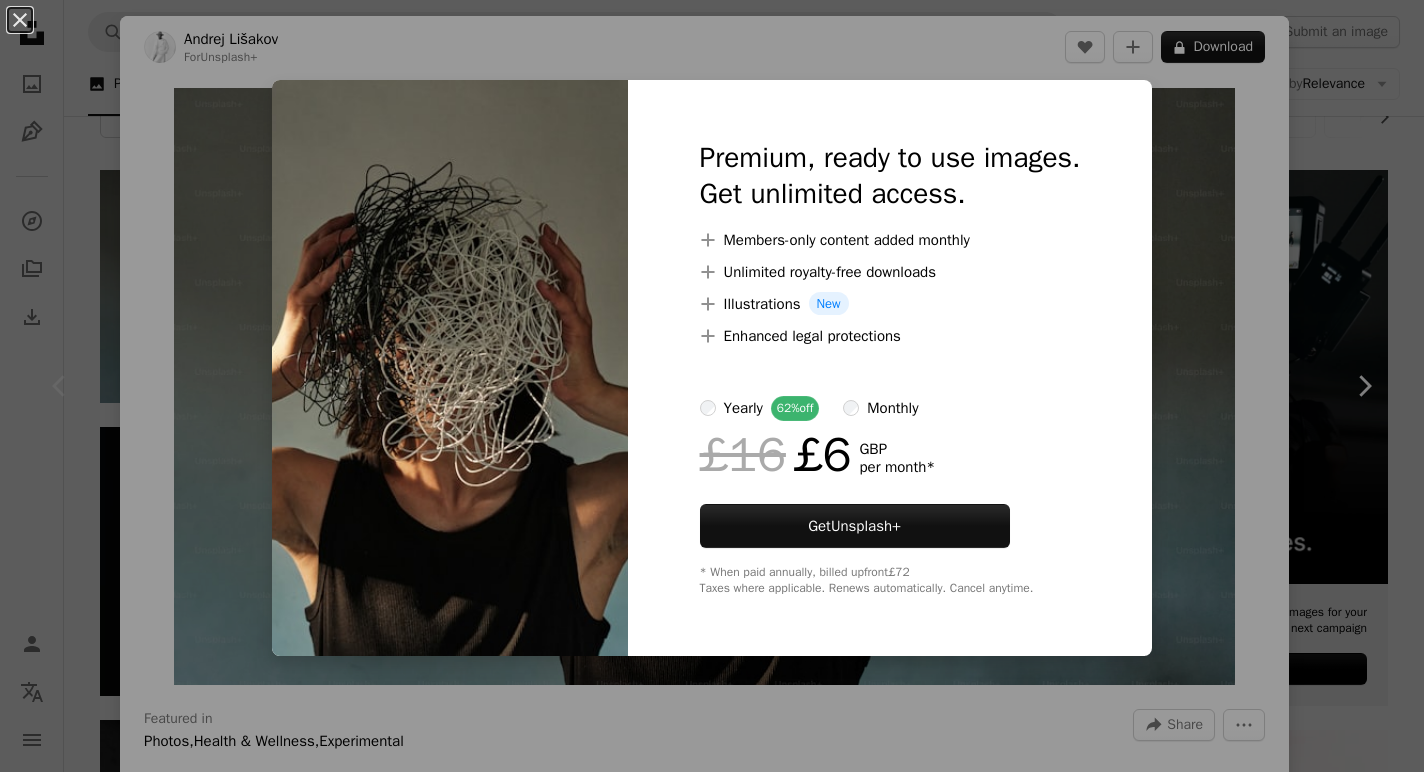 click on "An X shape Premium, ready to use images. Get unlimited access. A plus sign Members-only content added monthly A plus sign Unlimited royalty-free downloads A plus sign Illustrations  New A plus sign Enhanced legal protections yearly 62%  off monthly £16   £6 GBP per month * Get  Unsplash+ * When paid annually, billed upfront  £72 Taxes where applicable. Renews automatically. Cancel anytime." at bounding box center [712, 386] 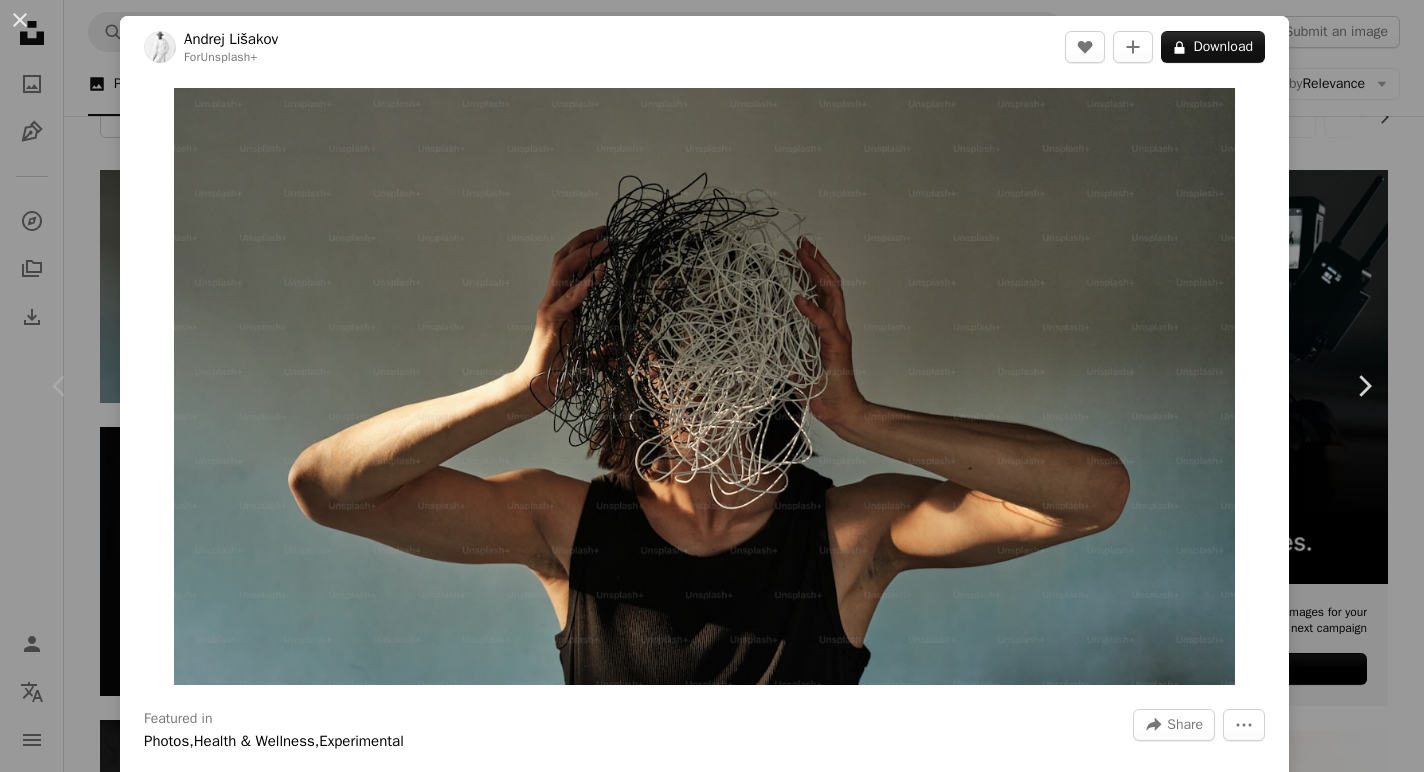 click on "An X shape Chevron left Chevron right [PERSON] For  Unsplash+ A heart A plus sign Download Zoom in Featured in Photos ,  Health & Wellness ,  Experimental A forward-right arrow Share More Actions Conceptual portrait displays thinking and focus Calendar outlined Published on  [DATE], [YEAR] Camera FUJIFILM, X100V Safety Licensed under the  Unsplash+ License man wellness sad broken heart alone body help focus lonely anxiety mind think emotion angry burnout thoughts angry woman mental health matters expressive expressive moments Creative Commons images From this series Chevron right Plus sign for Unsplash+ Plus sign for Unsplash+ Plus sign for Unsplash+ Plus sign for Unsplash+ Plus sign for Unsplash+ Plus sign for Unsplash+ Plus sign for Unsplash+ Plus sign for Unsplash+ Plus sign for Unsplash+ Plus sign for Unsplash+ Related images Plus sign for Unsplash+ A heart A plus sign [PERSON] For  Unsplash+ A lock Download Plus sign for Unsplash+ A heart A plus sign [PERSON] For  Unsplash+" at bounding box center (712, 386) 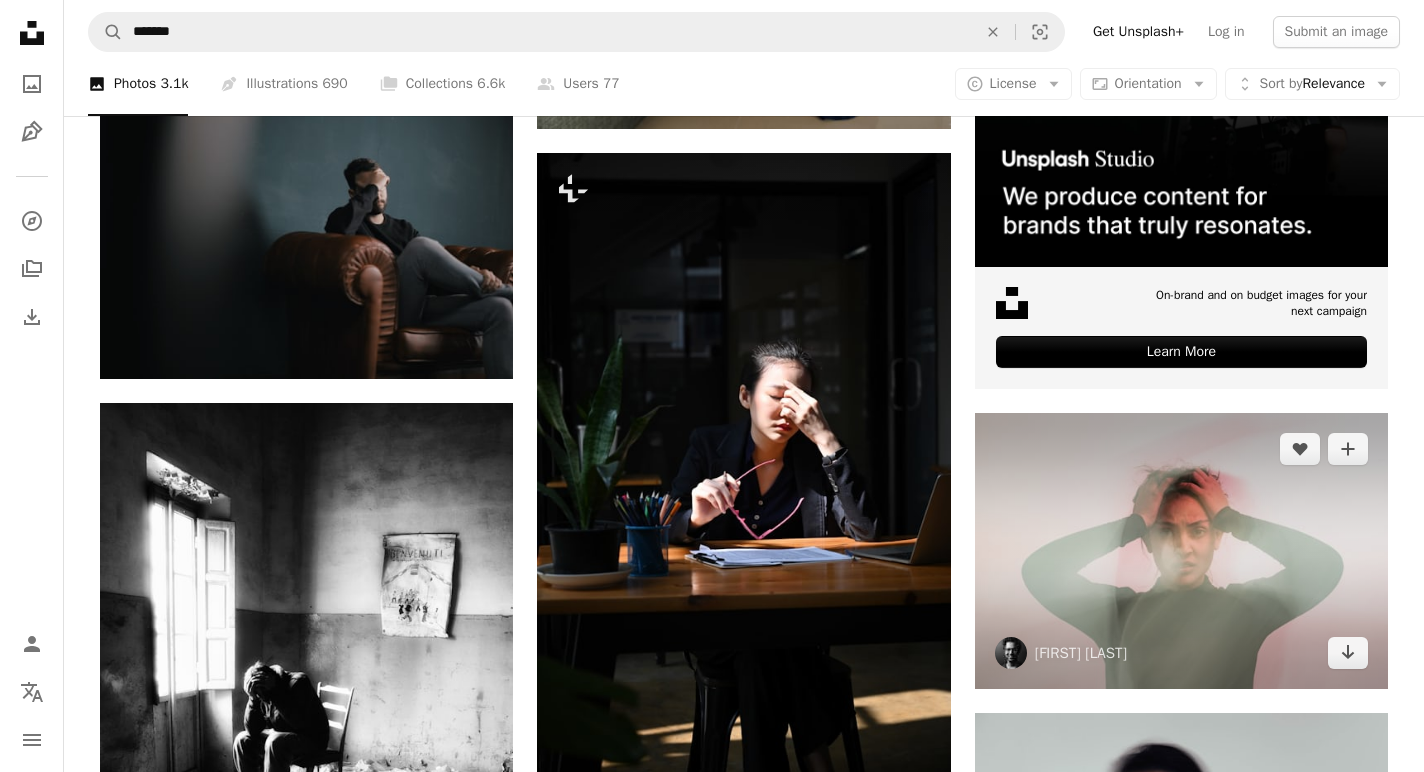 scroll, scrollTop: 923, scrollLeft: 0, axis: vertical 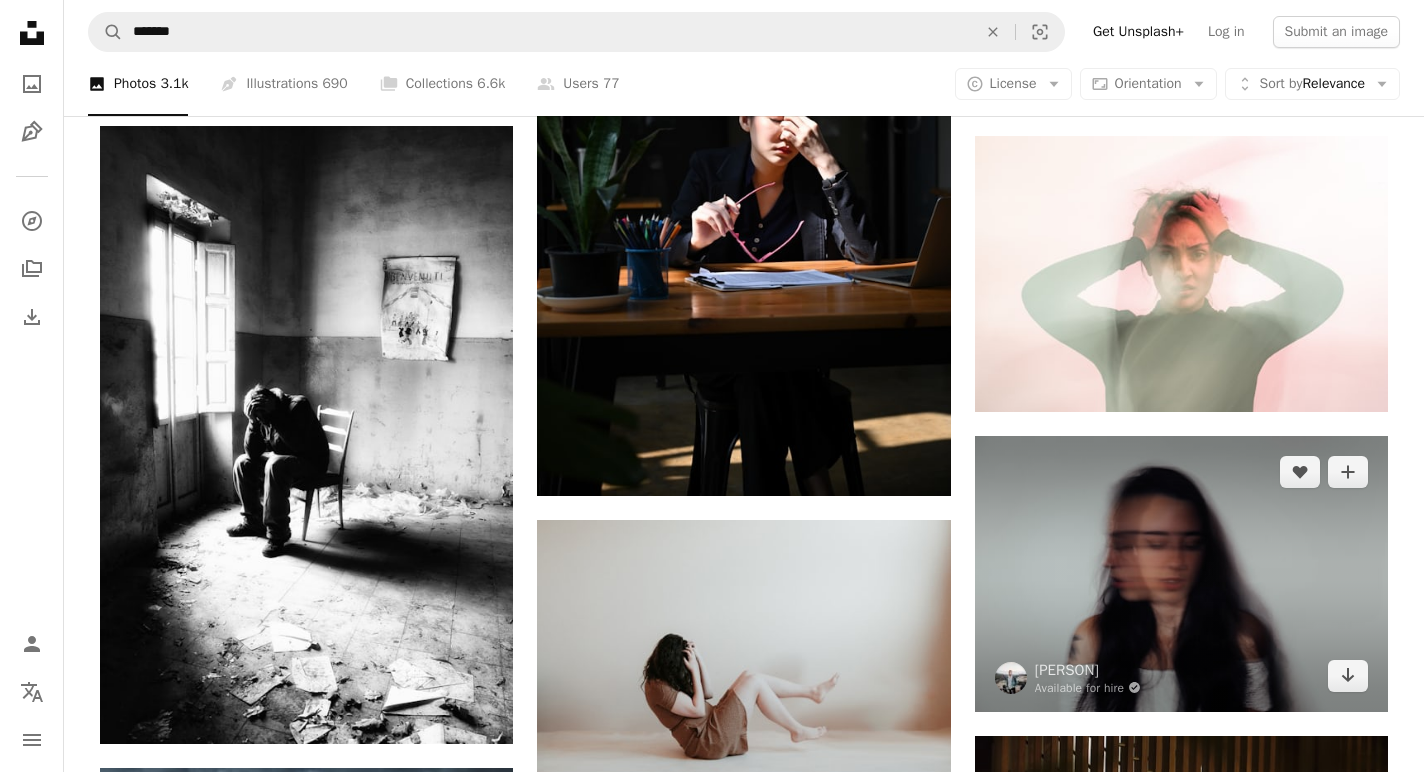 click at bounding box center (1181, 573) 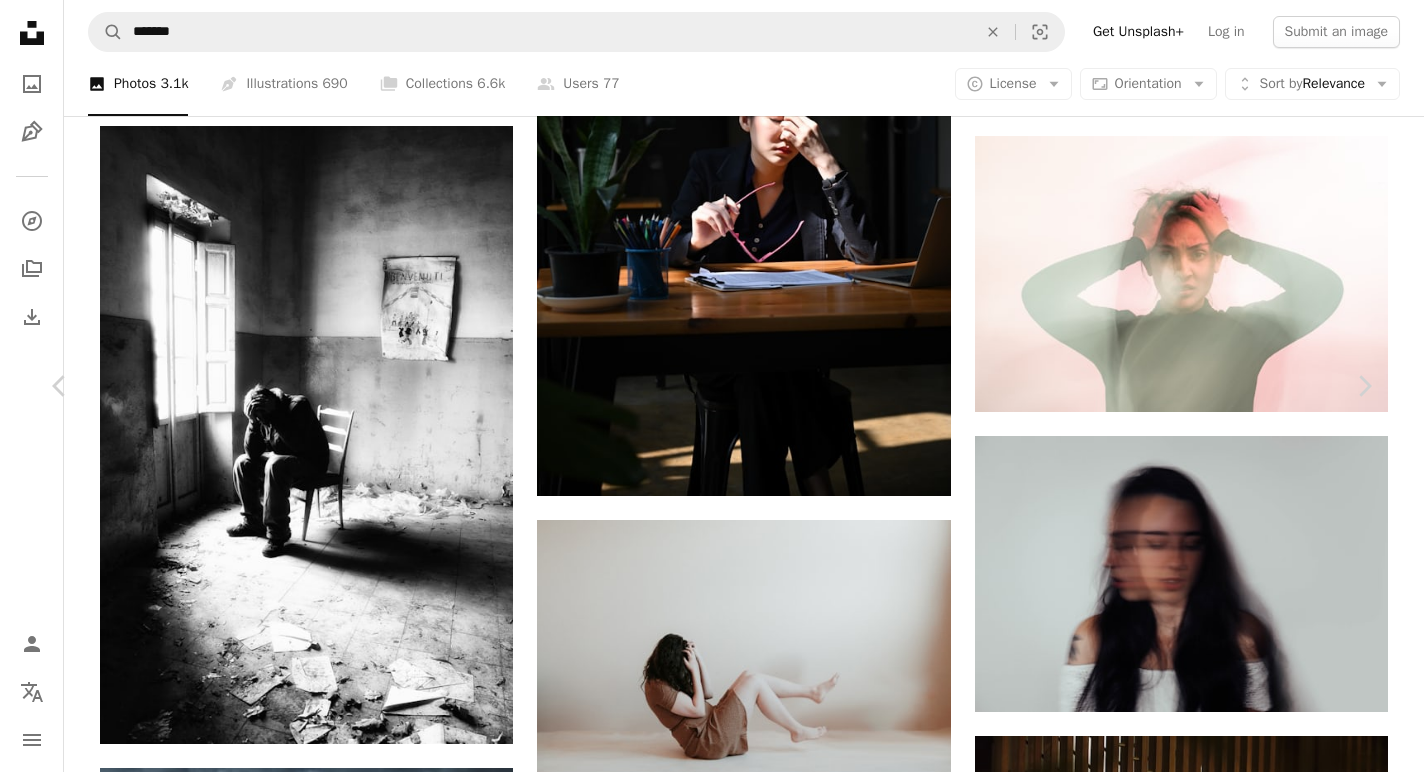 click on "Download free" at bounding box center [1175, 3835] 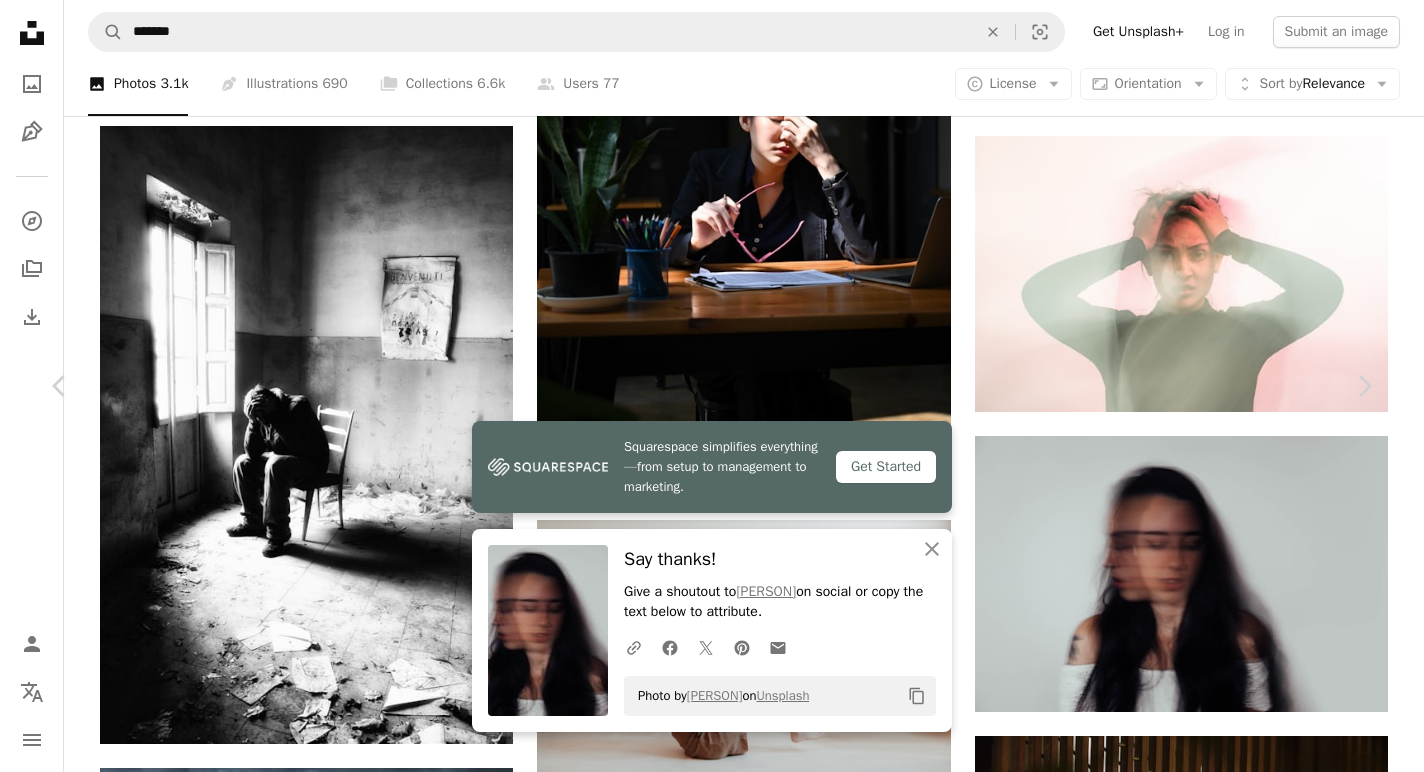 scroll, scrollTop: 0, scrollLeft: 0, axis: both 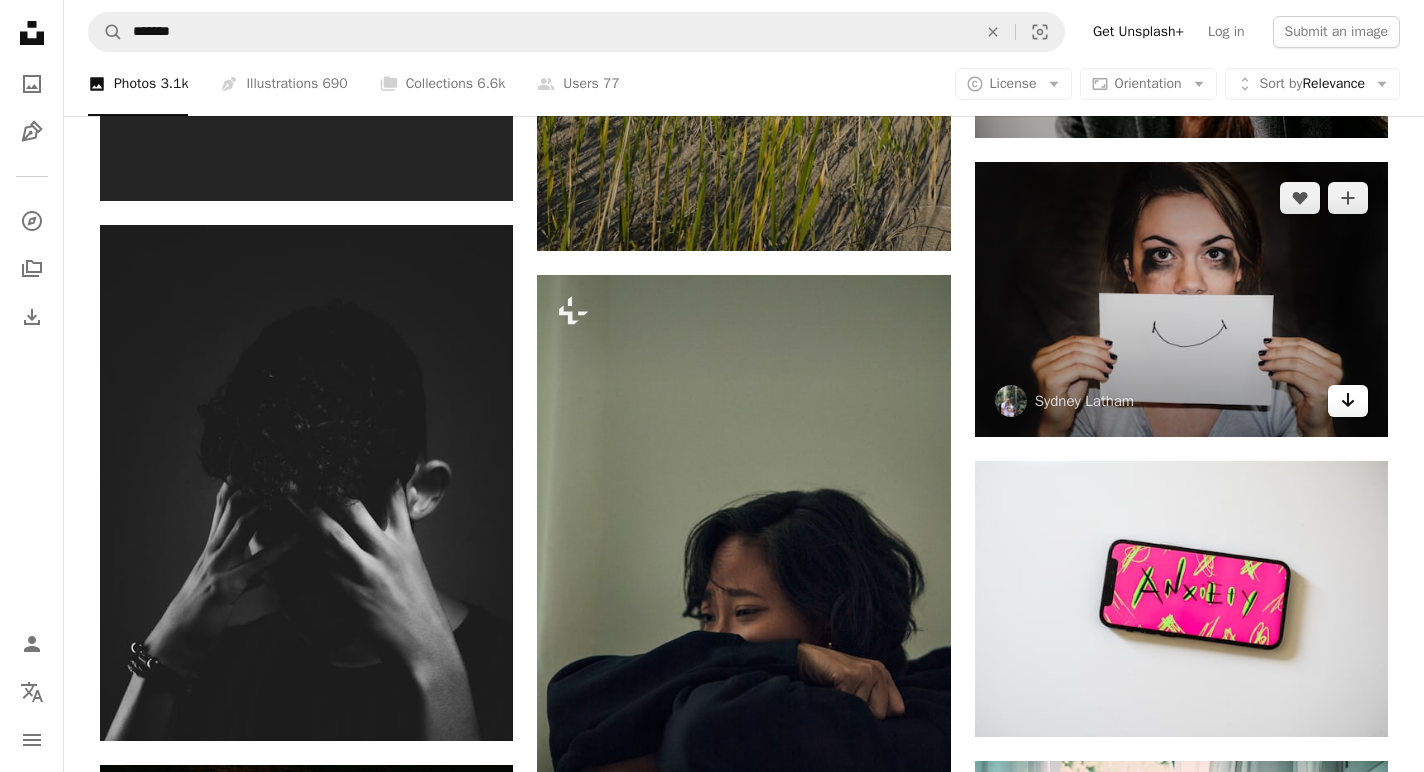 click 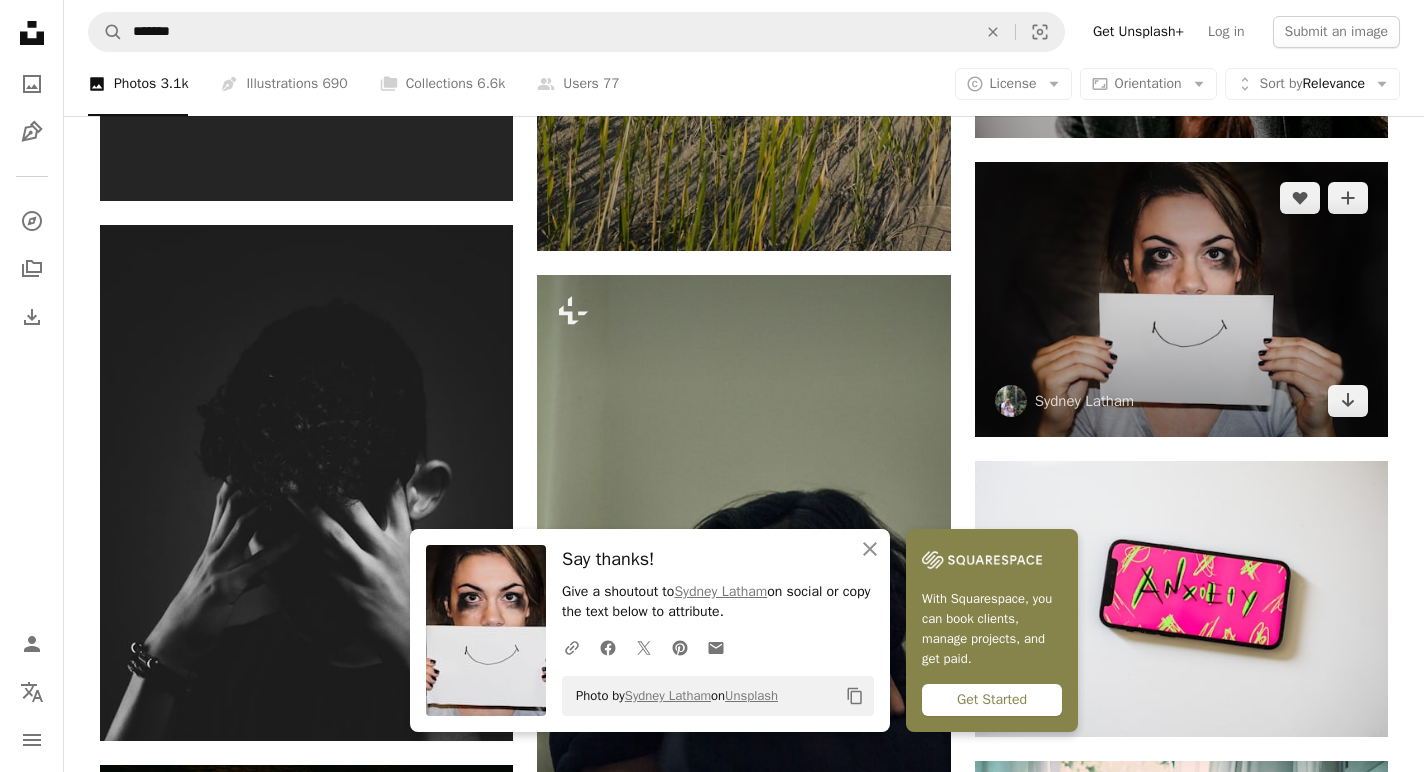 click at bounding box center [1181, 299] 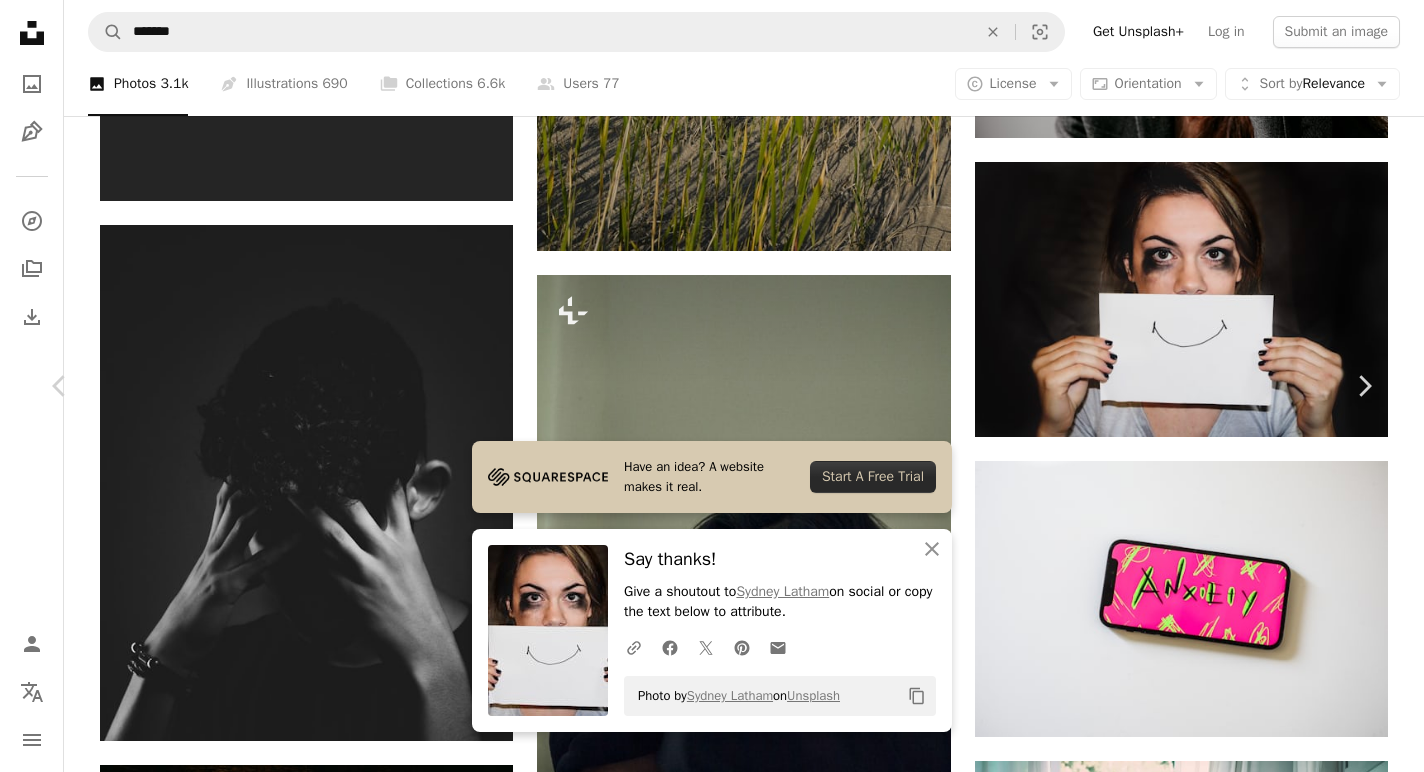 click on "An X shape Chevron left Chevron right Have an idea? A website makes it real. Start A Free Trial An X shape Close Say thanks! Give a shoutout to  [PERSON]  on social or copy the text below to attribute. A URL sharing icon (chains) Facebook icon X (formerly Twitter) icon Pinterest icon An envelope Photo by  [PERSON]  on  Unsplash
Copy content [PERSON] [USERNAME] A heart A plus sign Download free Chevron down Zoom in Views 24,948,036 Downloads 220,131 Featured in Photos ,  Health & Wellness A forward-right arrow Share Info icon Info More Actions People think depression is sadness. People think depression is crying. People think depression is dressing in black. But people are wrong. Depression is the constant feeling of being numb. Being numb to emotions. Being numb to life. You wake up in the morning just to go back to bed again. Read more Calendar outlined Published on  [DATE], [YEAR] Camera Canon, EOS Rebel T6 Safety Free to use under the  Unsplash License woman portrait black face" at bounding box center [712, 2987] 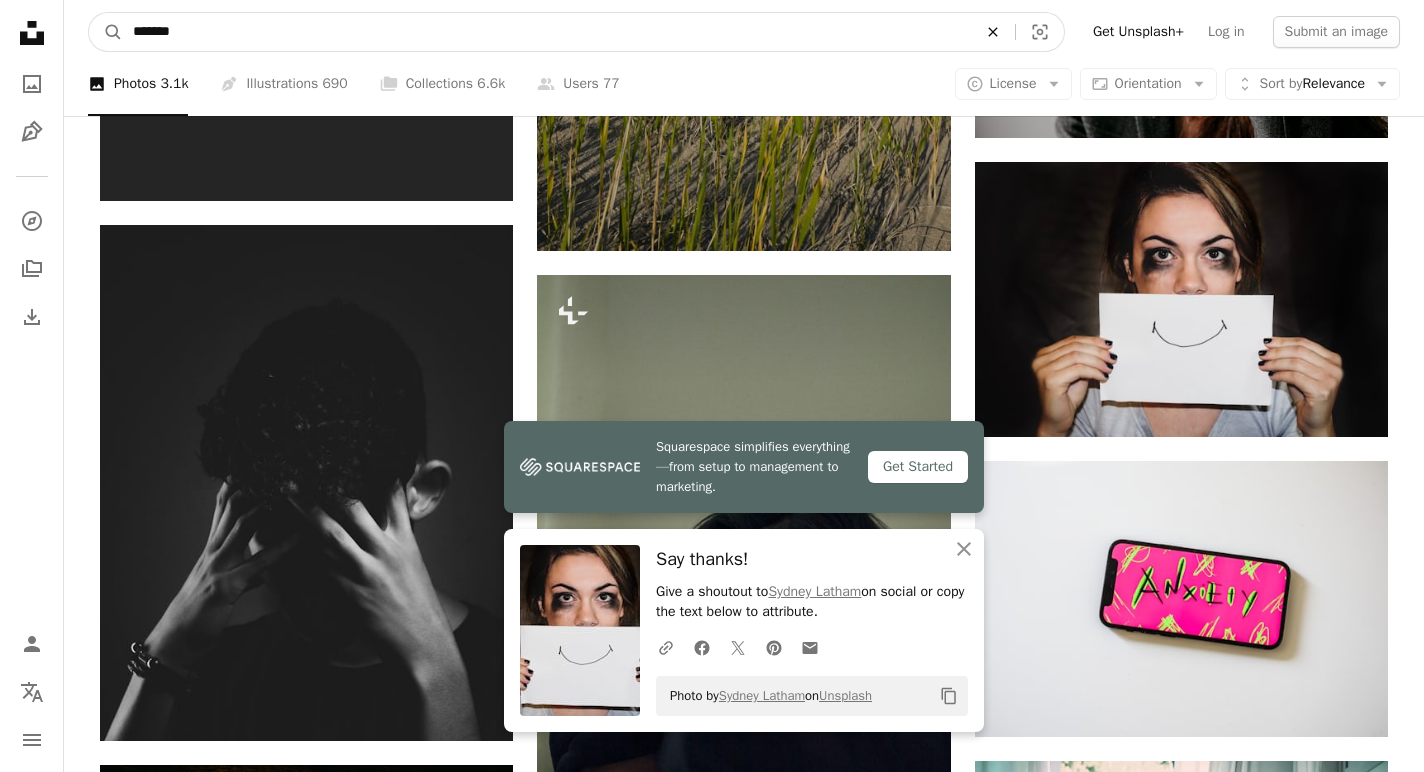 click on "An X shape" 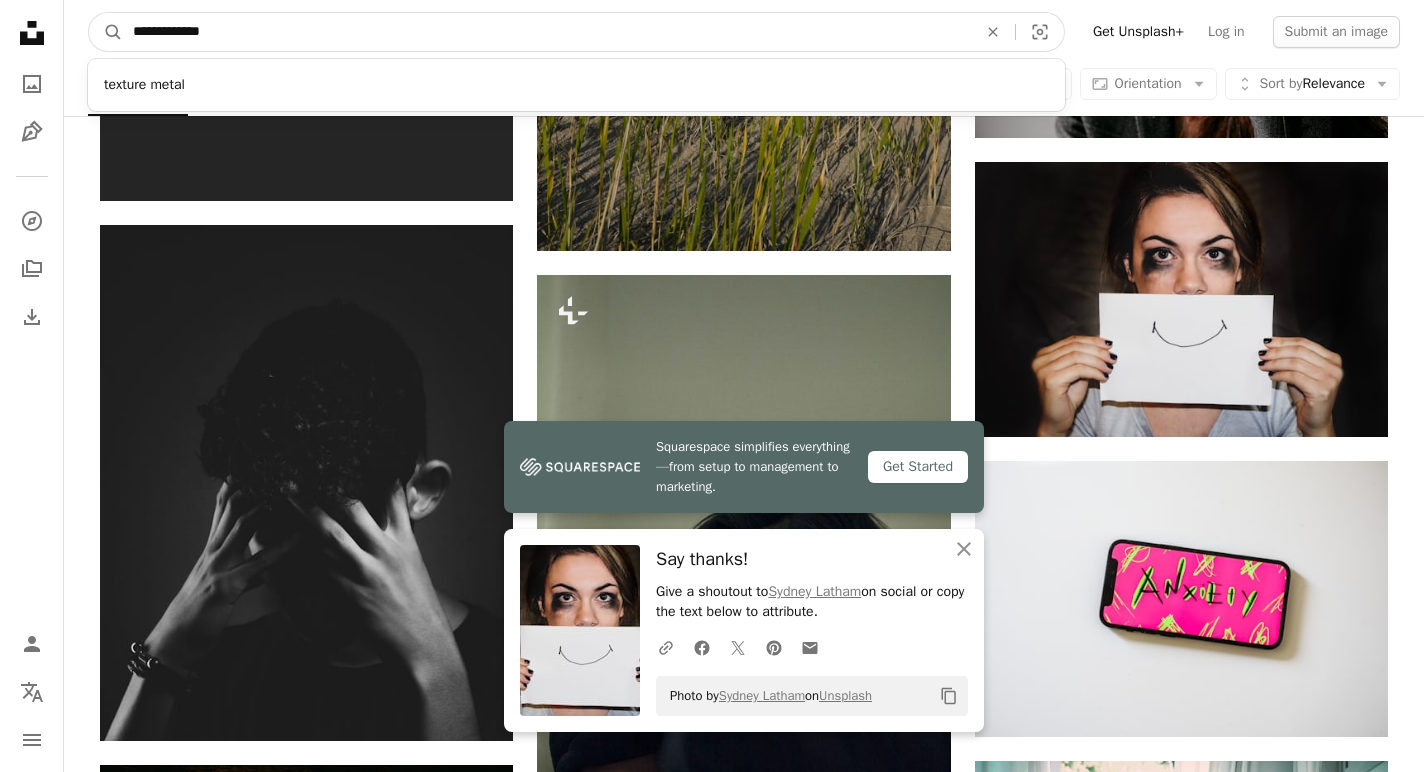 type on "**********" 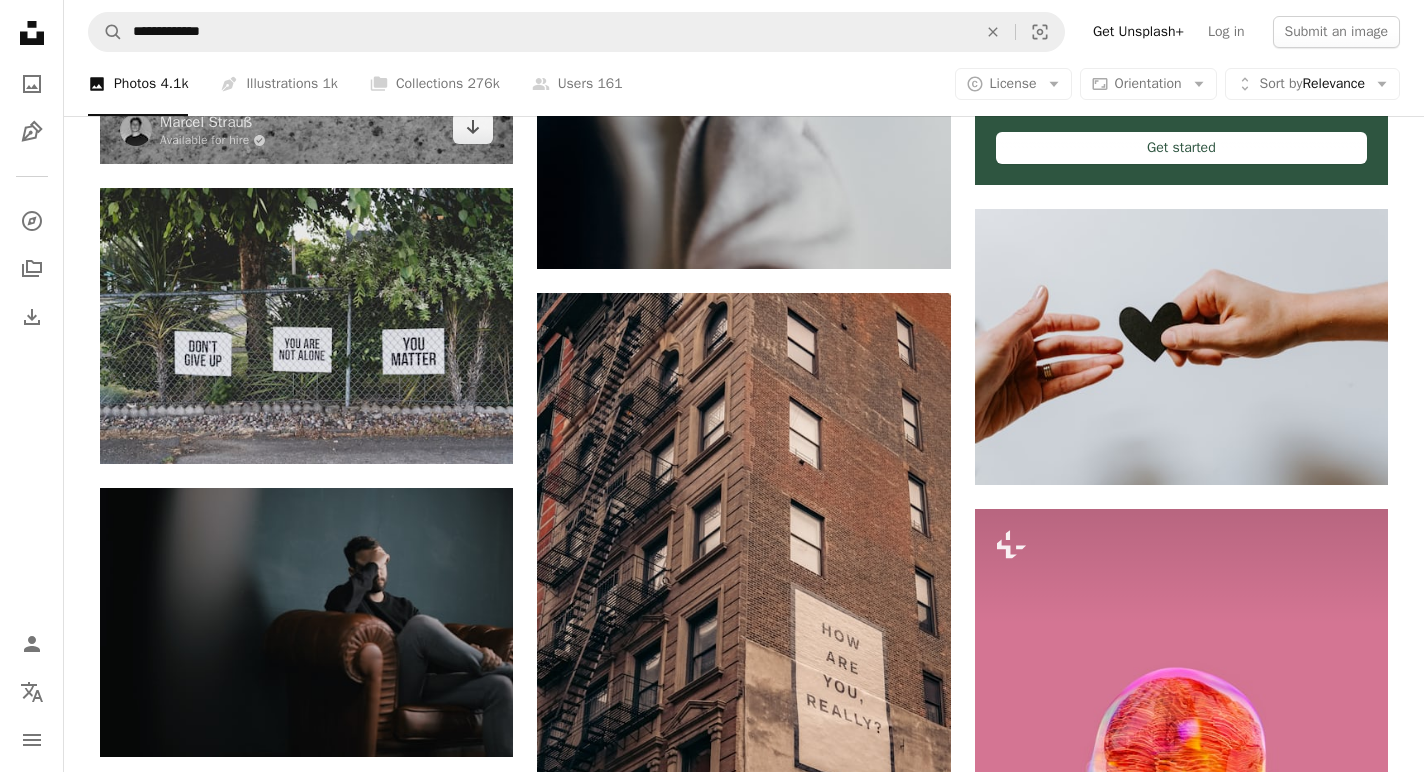 scroll, scrollTop: 922, scrollLeft: 0, axis: vertical 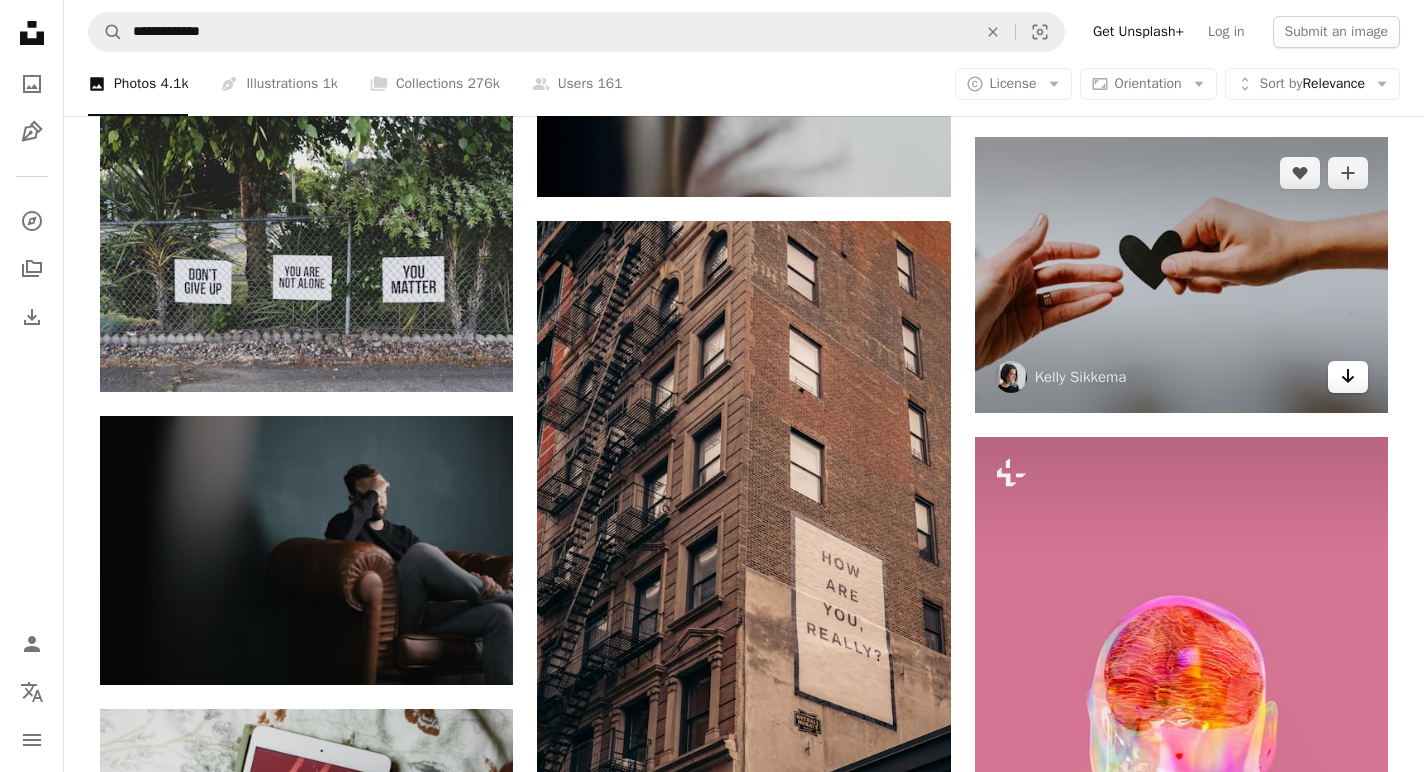 click on "Arrow pointing down" 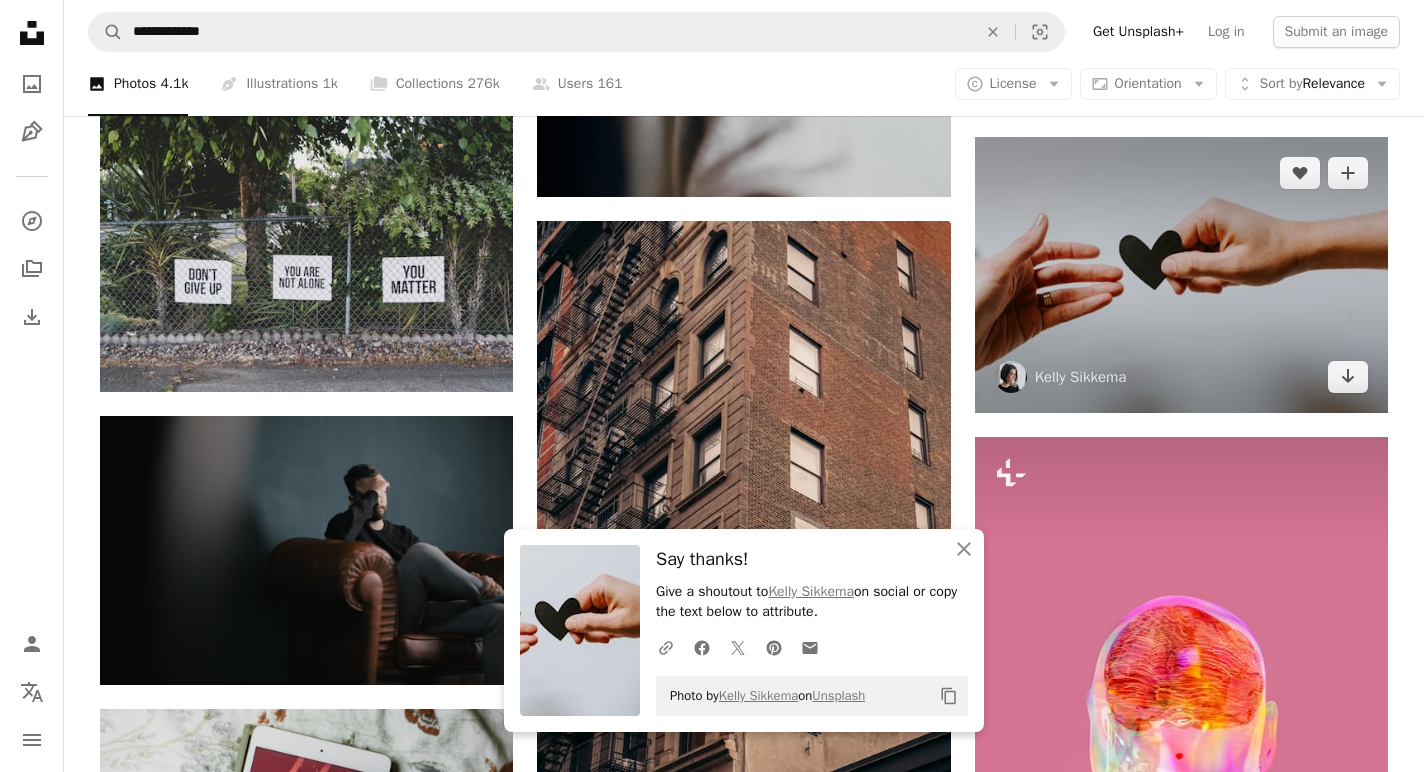 click at bounding box center (1181, 274) 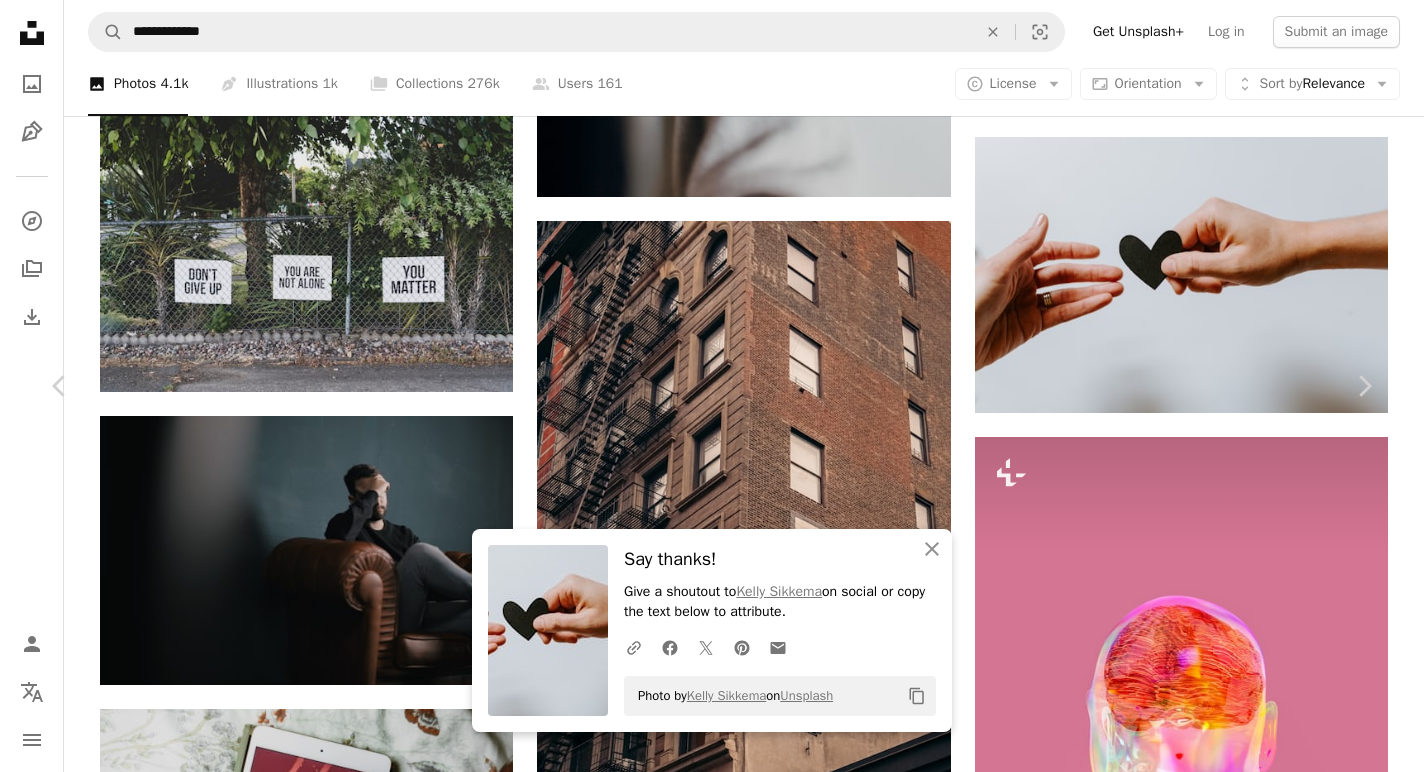 click on "An X shape Chevron left Chevron right An X shape Close Say thanks! Give a shoutout to  [FIRST] [LAST]  on social or copy the text below to attribute. A URL sharing icon (chains) Facebook icon X (formerly Twitter) icon Pinterest icon An envelope Photo by  [FIRST] [LAST]  on  Unsplash
Copy content [FIRST] [LAST] [FIRST] [LAST] A heart A plus sign Download free Chevron down Zoom in Views 18,052,532 Downloads 231,486 Featured in Photos ,  Health & Wellness ,  Spirituality A forward-right arrow Share Info icon Info More Actions Man handing a woman a heart shape Calendar outlined Published on  January 16, 2020 Camera NIKON CORPORATION, NIKON D500 Safety Free to use under the  Unsplash License woman man love mental health wellness valentine together relationship marriage spirituality engagement in love share give commitment ask propose desire mental health matters human Backgrounds Browse premium related images on iStock  |  Save 20% with code UNSPLASH20 View more on iStock  ↗ Related images A heart A plus sign" at bounding box center (712, 4123) 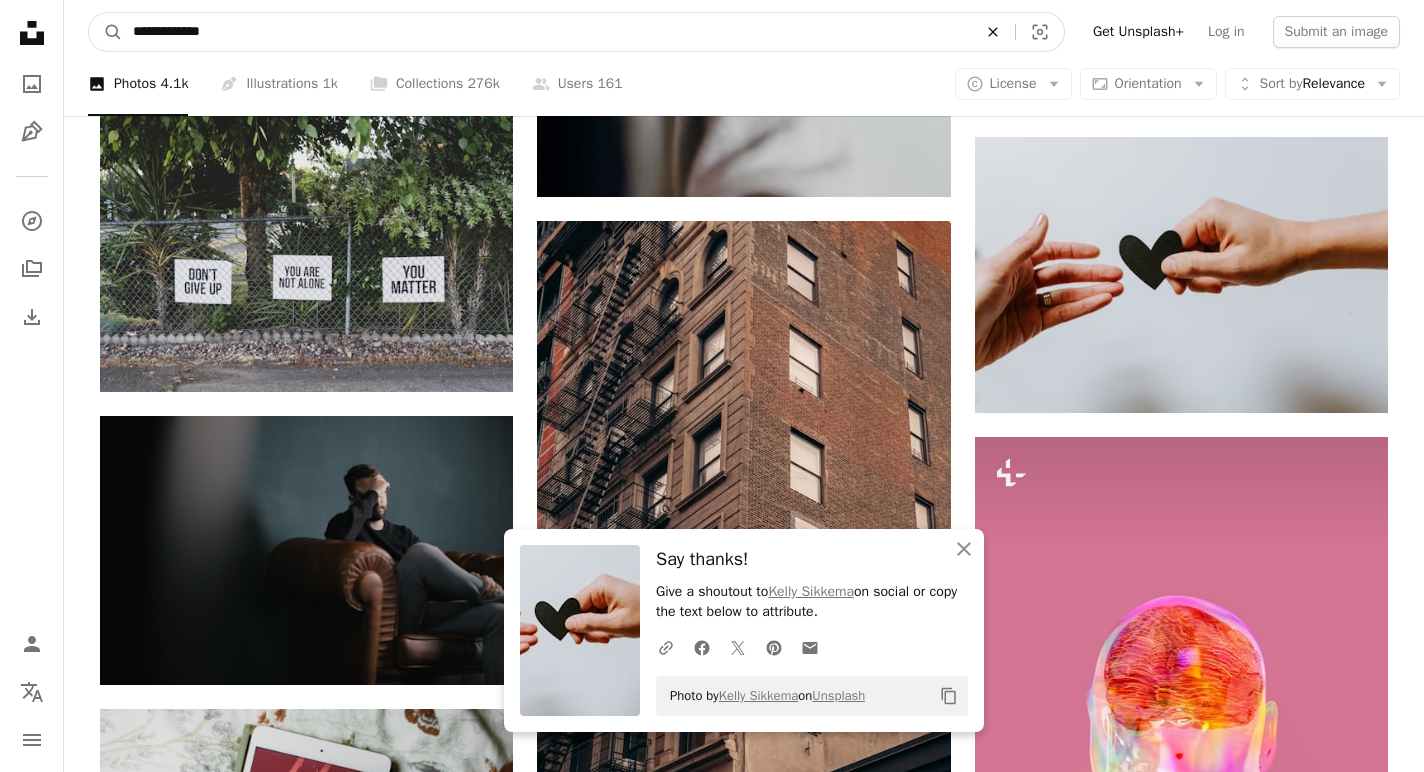 click on "An X shape" 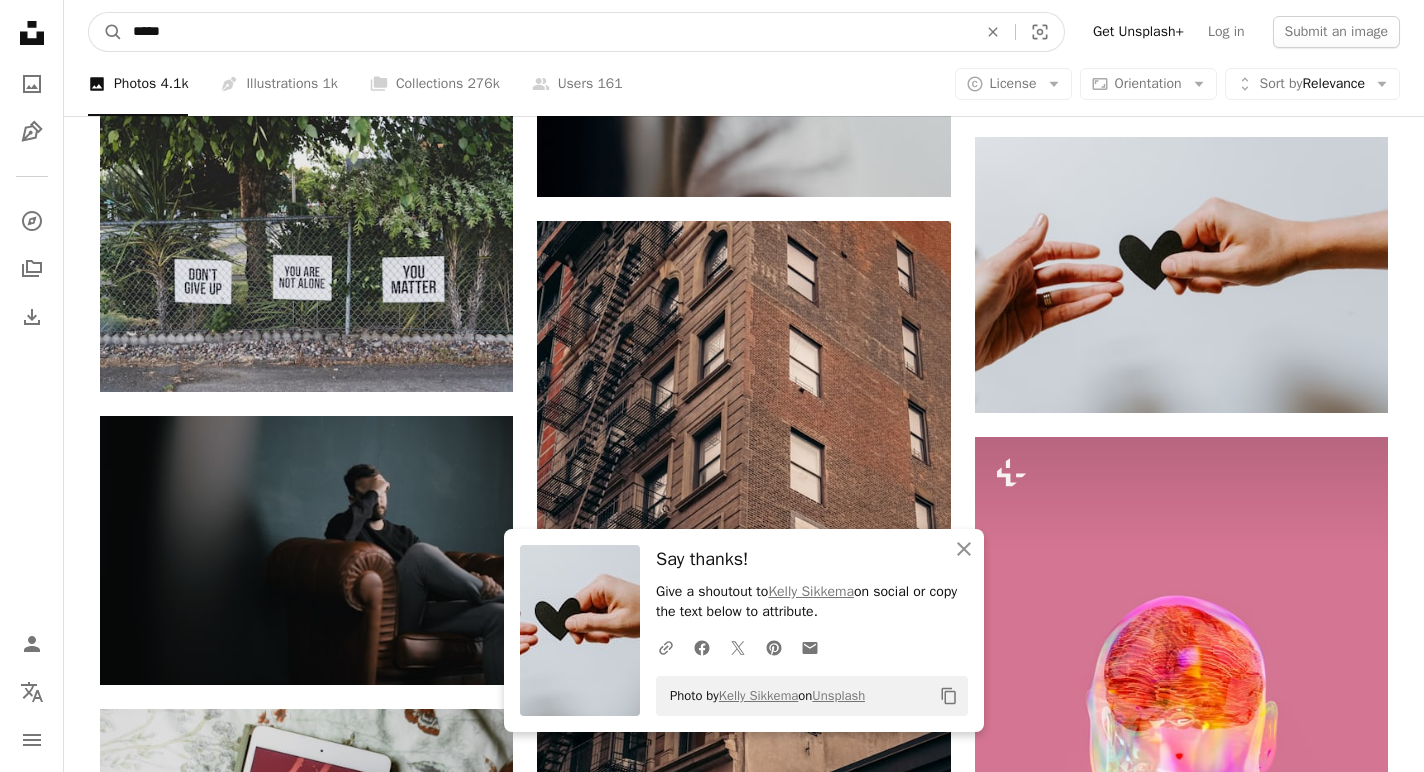 type on "******" 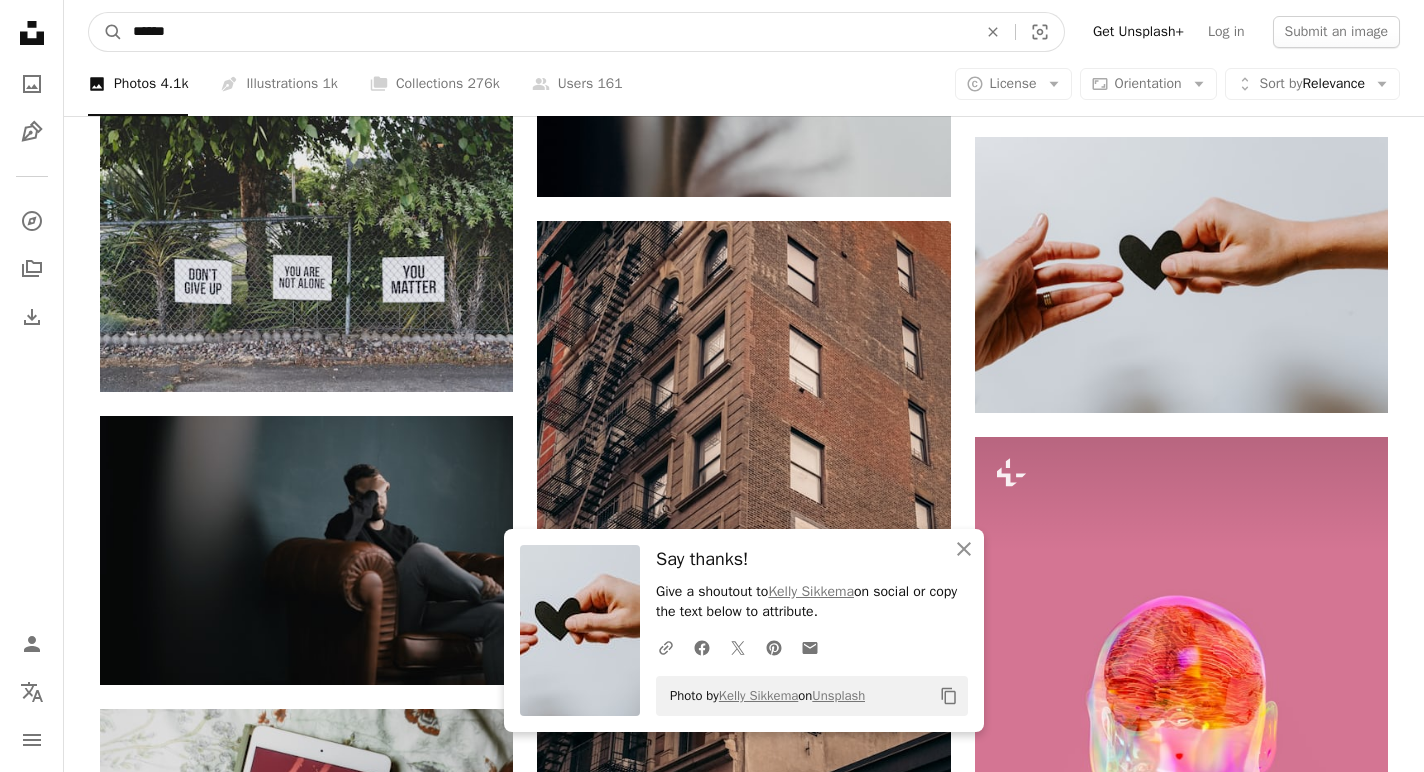 click on "A magnifying glass" at bounding box center [106, 32] 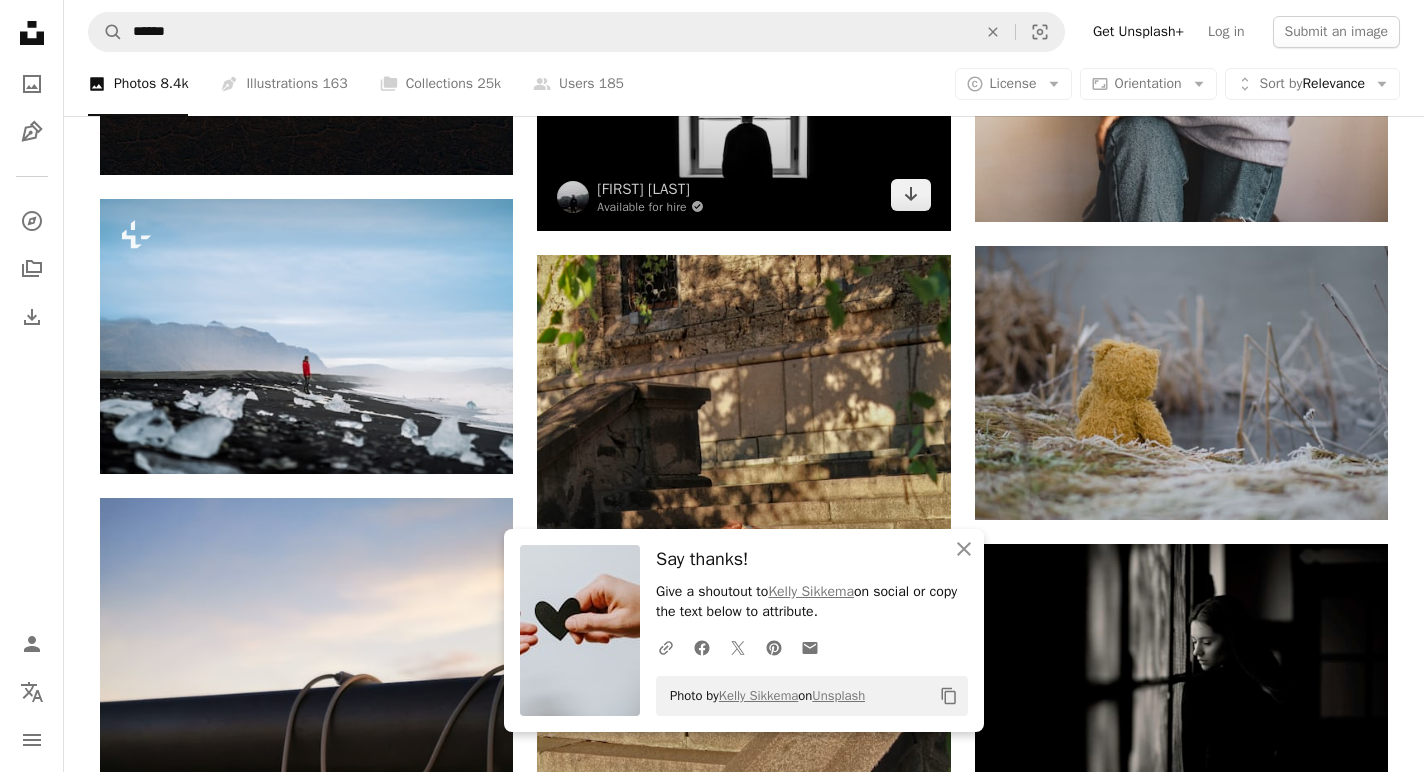 scroll, scrollTop: 1151, scrollLeft: 0, axis: vertical 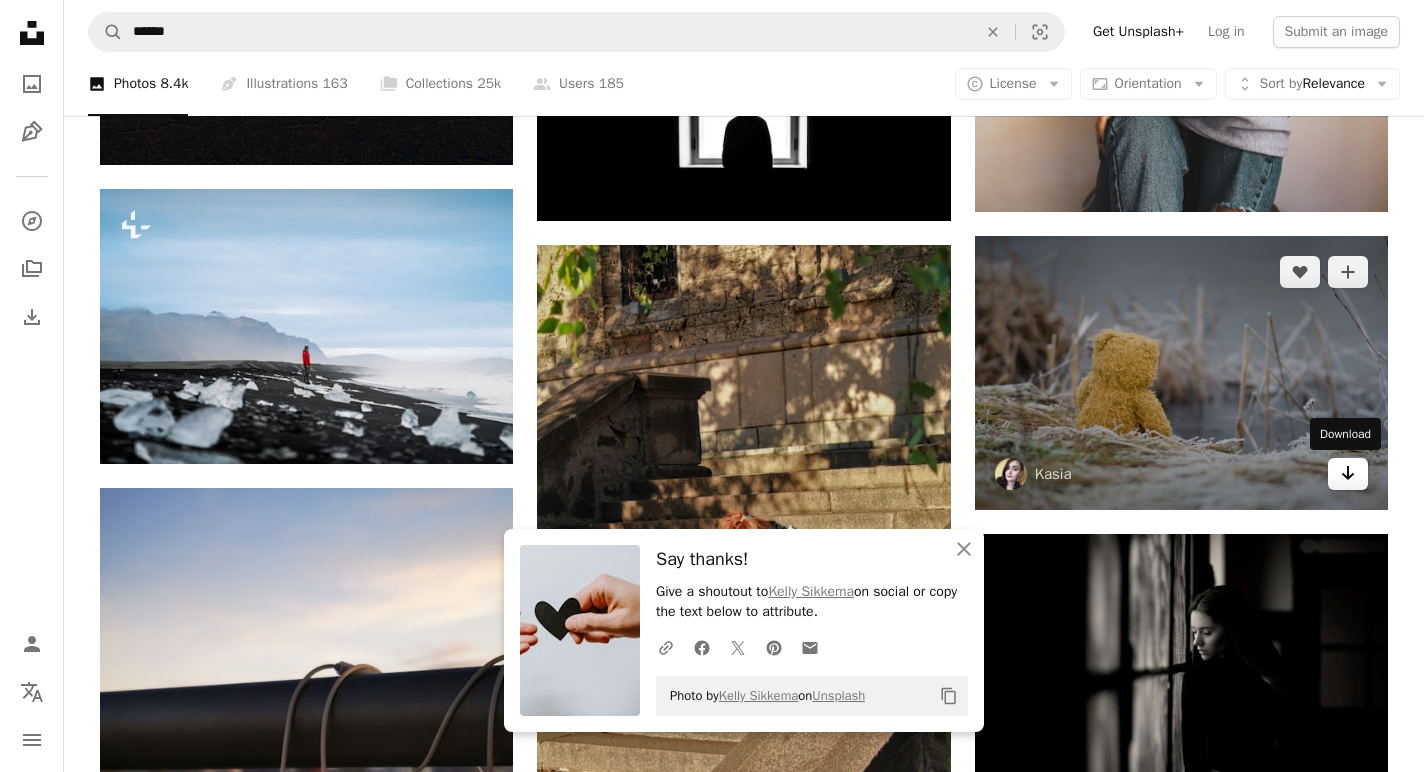 click on "Arrow pointing down" 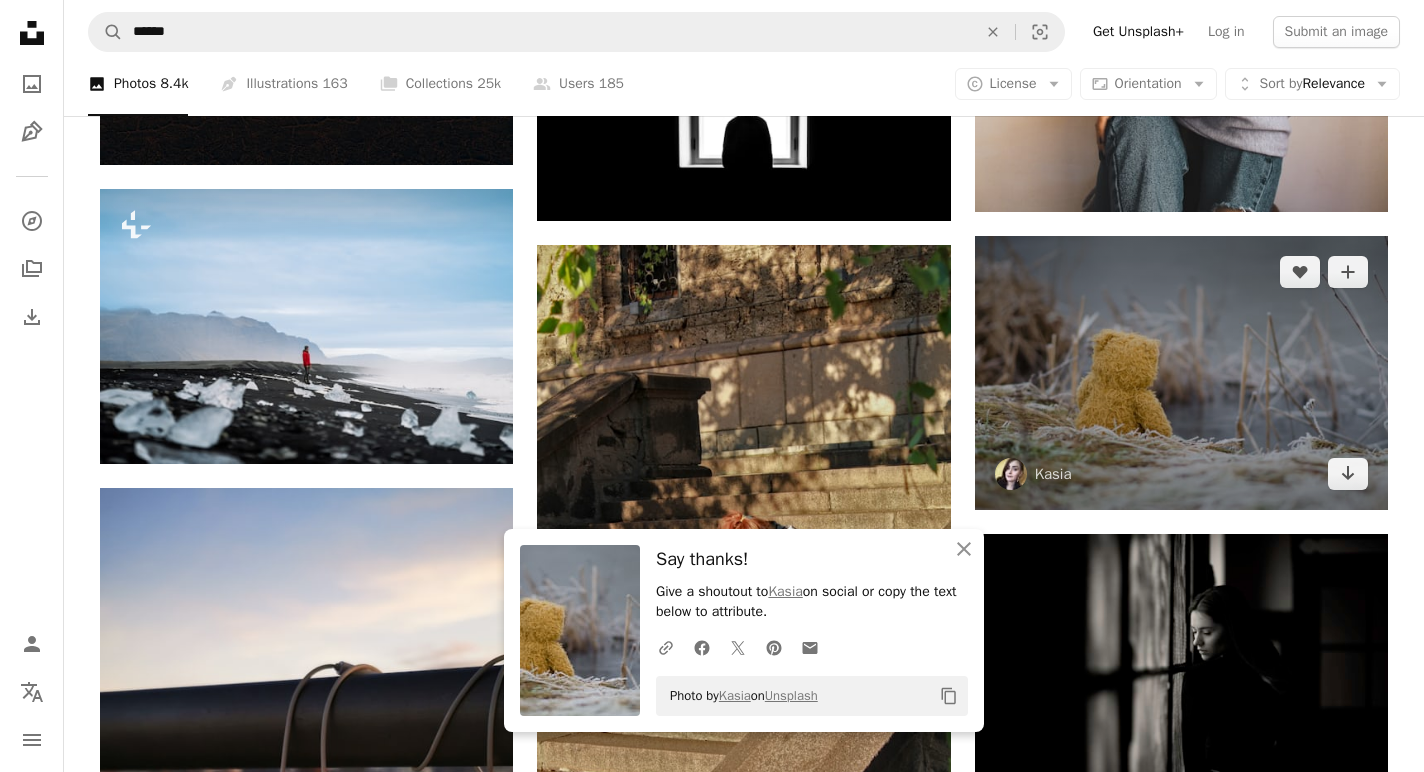 click at bounding box center (1181, 373) 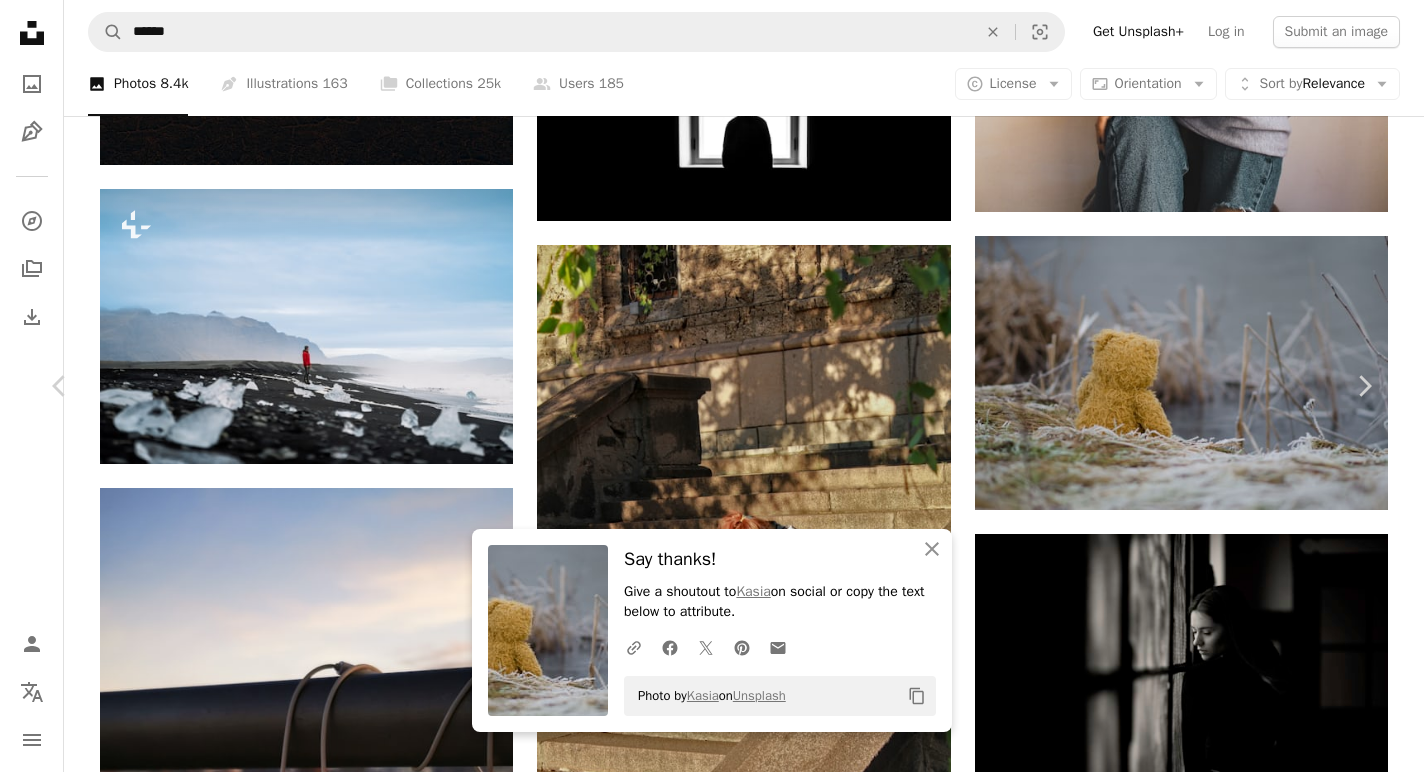 click on "An X shape Chevron left Chevron right An X shape Close Say thanks! Give a shoutout to  [PERSON]  on social or copy the text below to attribute. A URL sharing icon (chains) Facebook icon X (formerly Twitter) icon Pinterest icon An envelope Photo by  [PERSON]  on  Unsplash
Copy content [PERSON] [USERNAME] A heart A plus sign Download free Chevron down Zoom in Views 1,547,956 Downloads 8,125 A forward-right arrow Share Info icon Info More Actions teddy bear and lake Calendar outlined Published on  [DATE], [YEAR] Safety Free to use under the  Unsplash License wallpaper winter grass lake field alone wallpaper desktop bear fog lonely fun cold toy play solitude teddy teddybear hoarfrost plant snow Backgrounds Browse premium related images on iStock  |  Save 20% with code UNSPLASH20 View more on iStock  ↗ Related images A heart A plus sign [PERSON] Available for hire A checkmark inside of a circle Arrow pointing down A heart A plus sign [PERSON] Arrow pointing down Plus sign for Unsplash+ A heart A plus sign" at bounding box center [712, 4275] 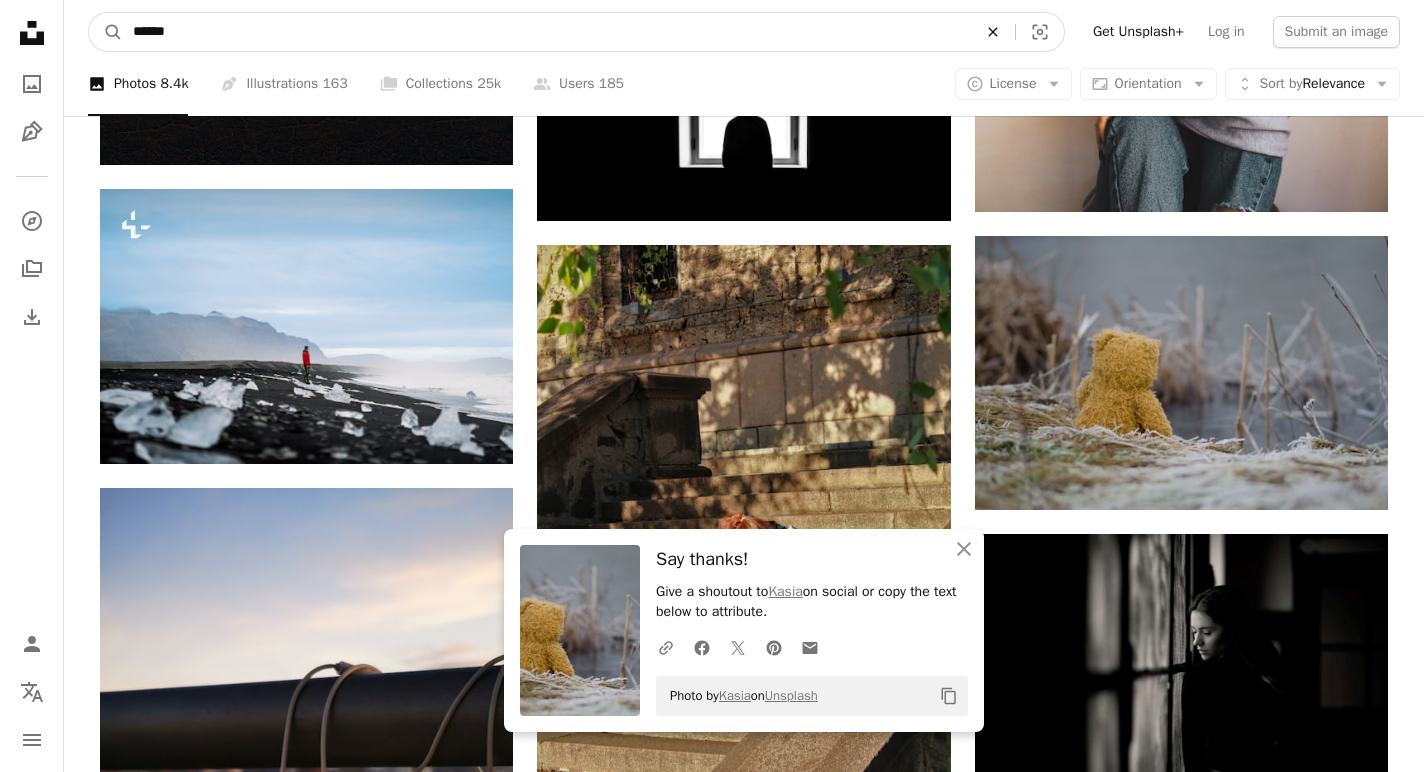 click on "An X shape" 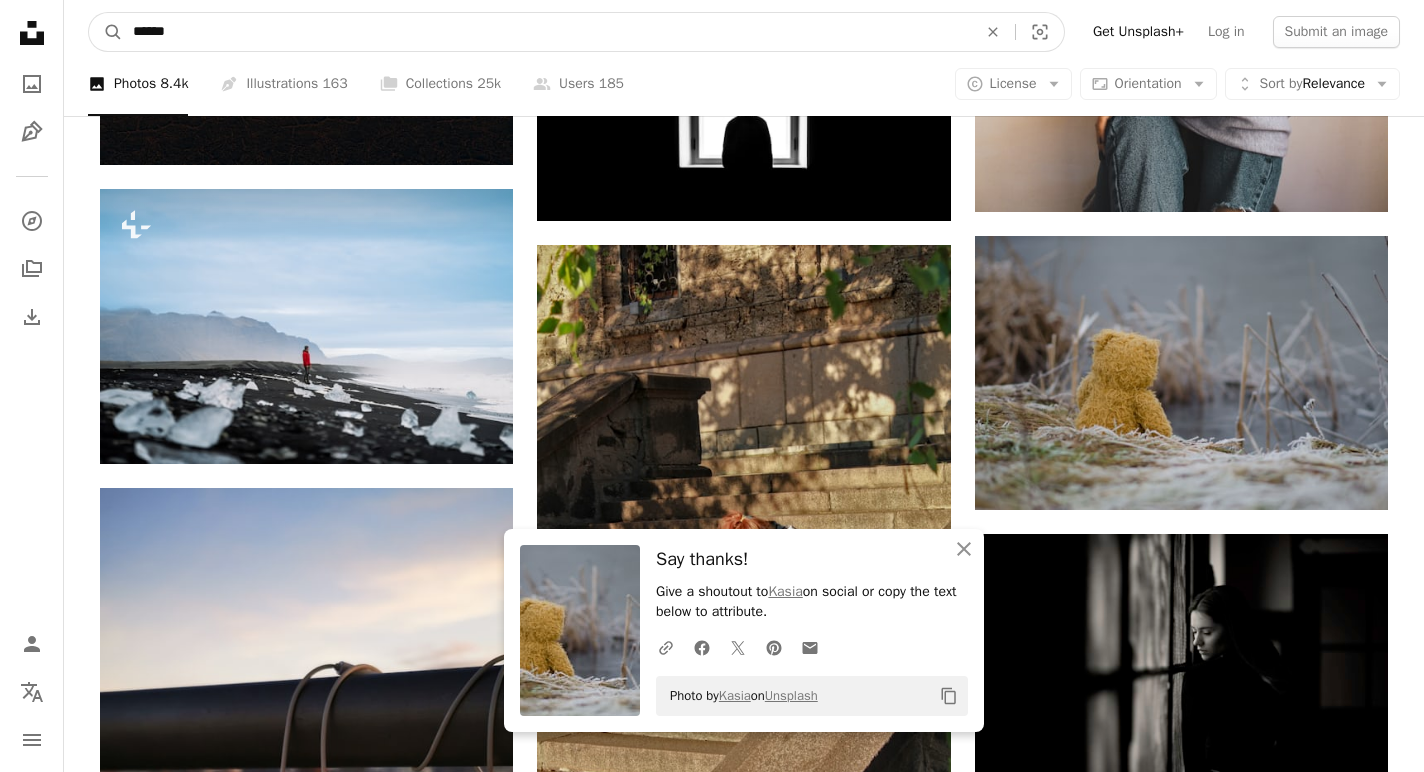 type on "*******" 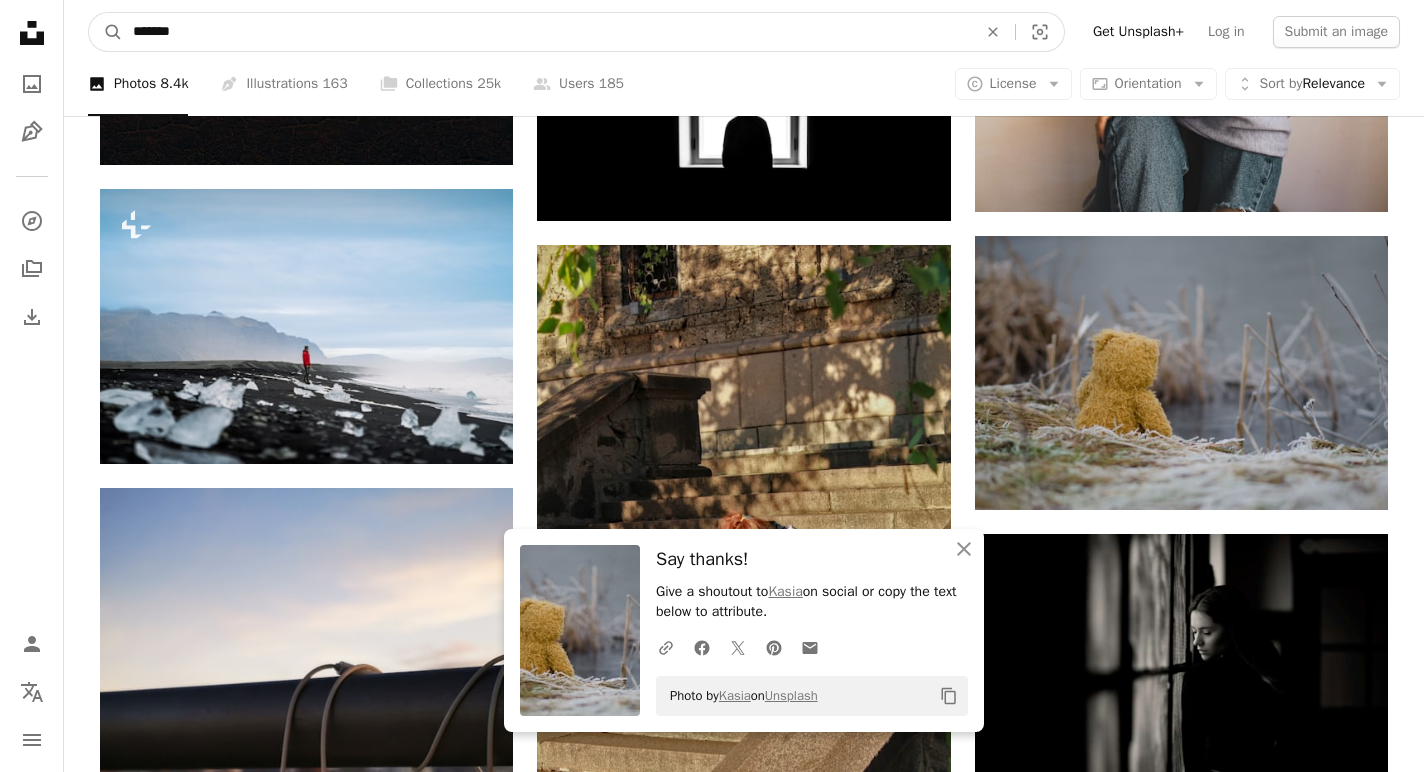click on "A magnifying glass" at bounding box center [106, 32] 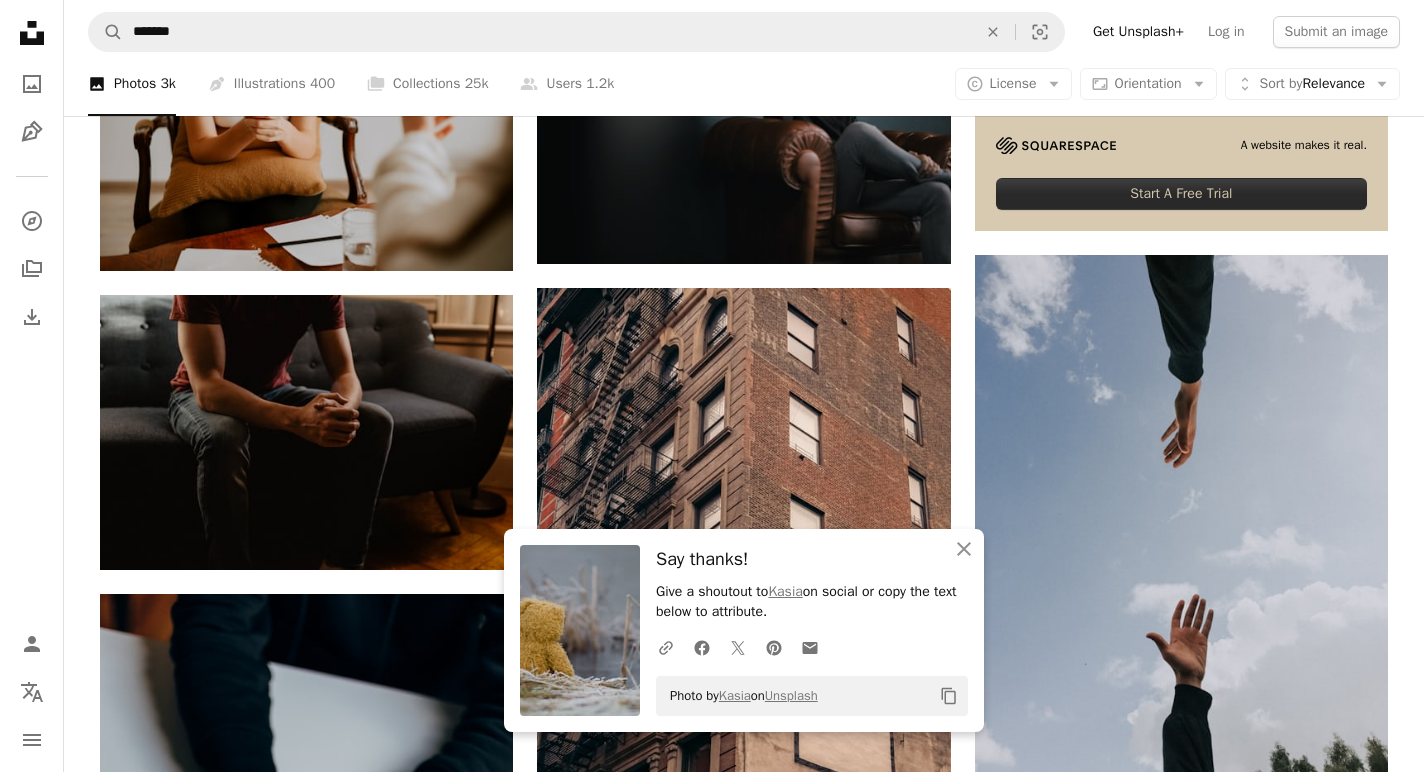 scroll, scrollTop: 748, scrollLeft: 0, axis: vertical 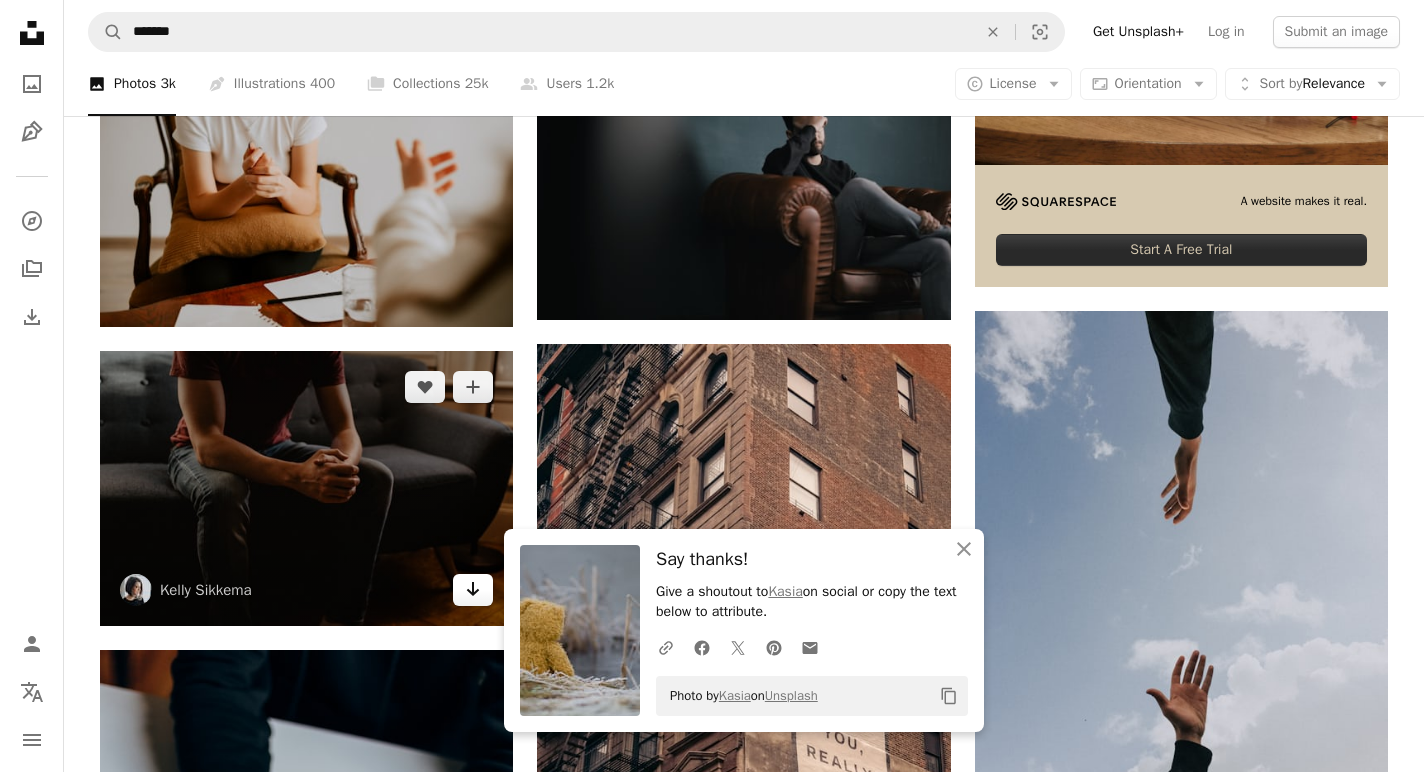 click 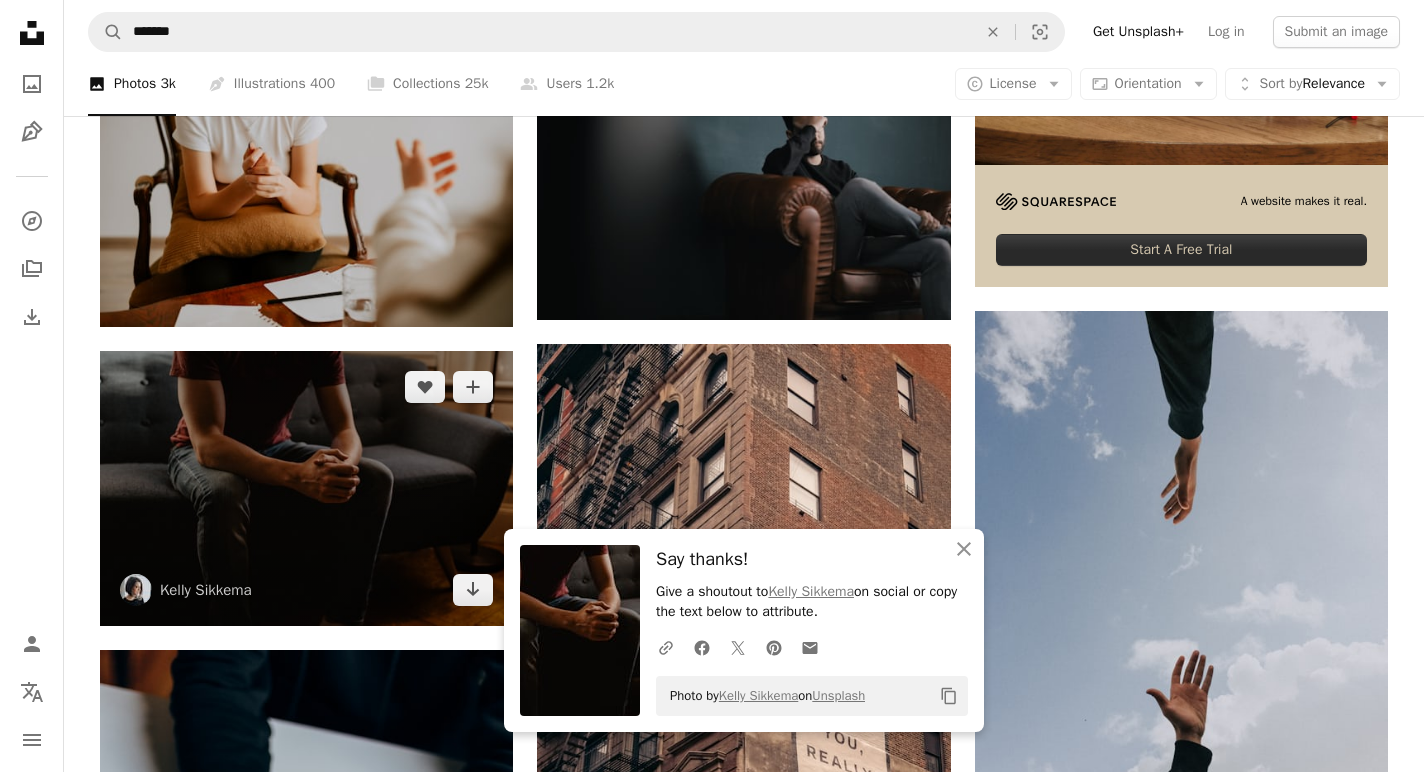 click at bounding box center (306, 488) 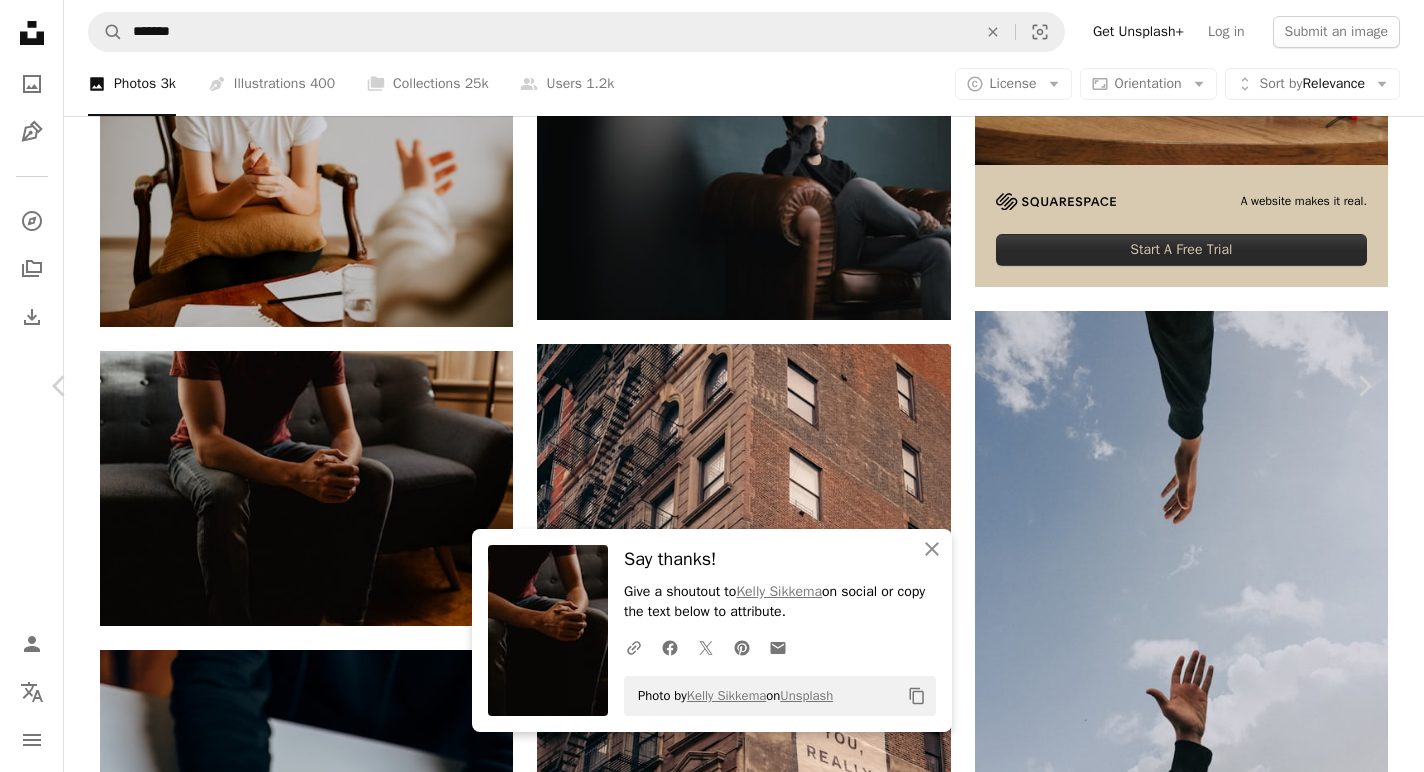 click on "An X shape Chevron left Chevron right An X shape Close Say thanks! Give a shoutout to  [FIRST] [LAST]  on social or copy the text below to attribute. A URL sharing icon (chains) Facebook icon X (formerly Twitter) icon Pinterest icon An envelope Photo by  [FIRST] [LAST]  on  Unsplash
Copy content [FIRST] [LAST] [FIRST] [LAST] A heart A plus sign Download free Chevron down Zoom in Views 5,091,997 Downloads 38,708 Featured in Photos A forward-right arrow Share Info icon Info More Actions Calendar outlined Published on  February 18, 2019 Camera NIKON CORPORATION, NIKON D500 Safety Free to use under the  Unsplash License man hands thinking t shirt sofa conversation jeans talk think couch decision muscle nervous difficult arms casual sit lean folded seated Public domain images Browse premium related images on iStock  |  Save 20% with code UNSPLASH20 View more on iStock  ↗ Related images A heart A plus sign [FIRST] [LAST] Available for hire A checkmark inside of a circle Arrow pointing down A heart A plus sign" at bounding box center [712, 4263] 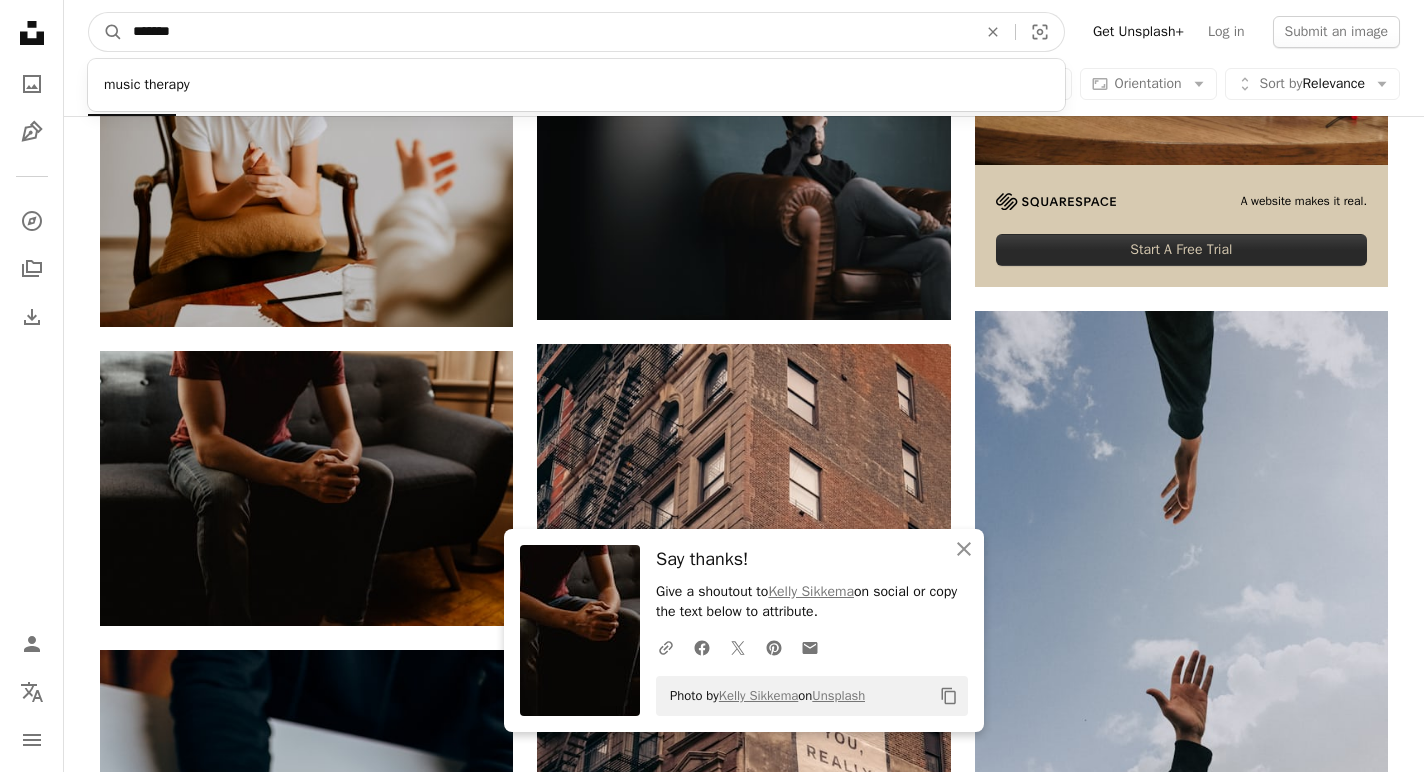 drag, startPoint x: 472, startPoint y: 26, endPoint x: -8, endPoint y: 31, distance: 480.02603 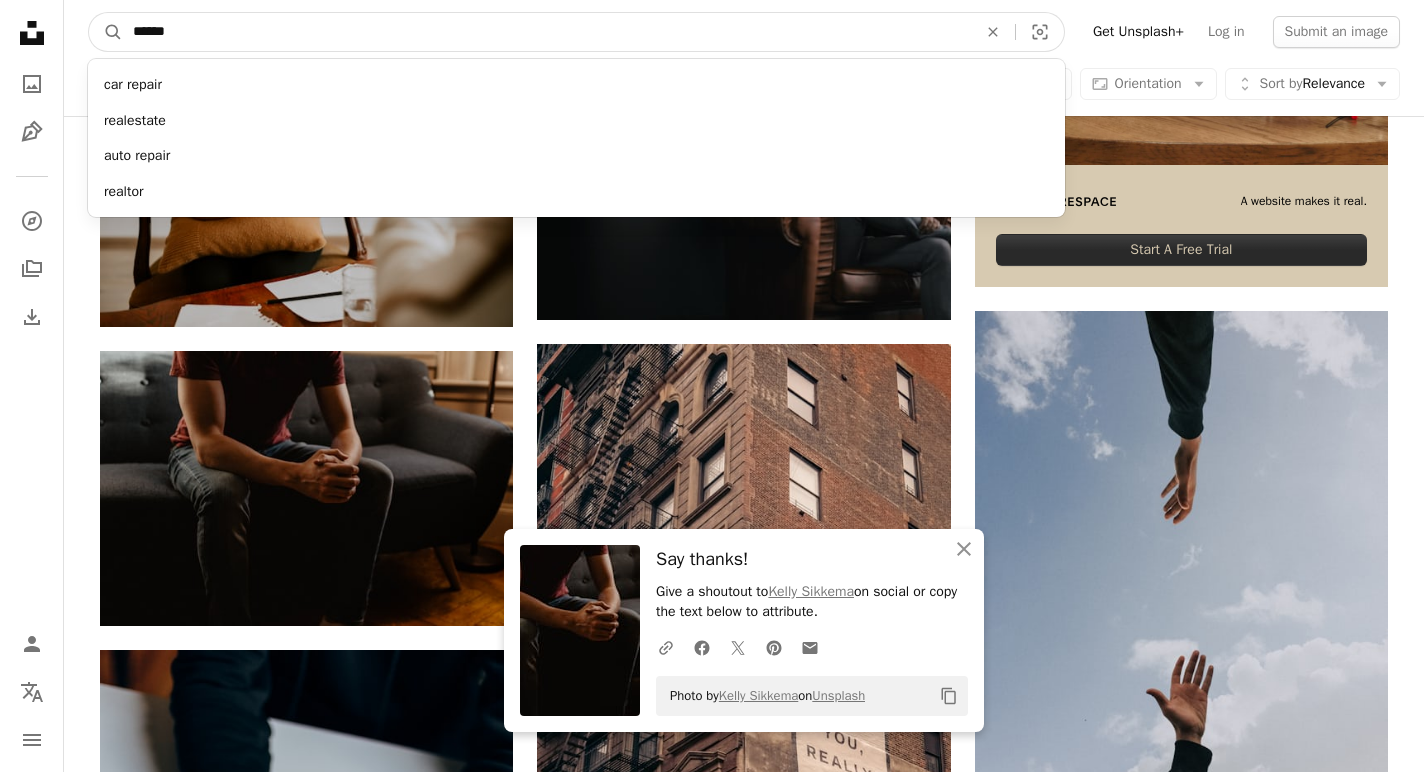 type on "*******" 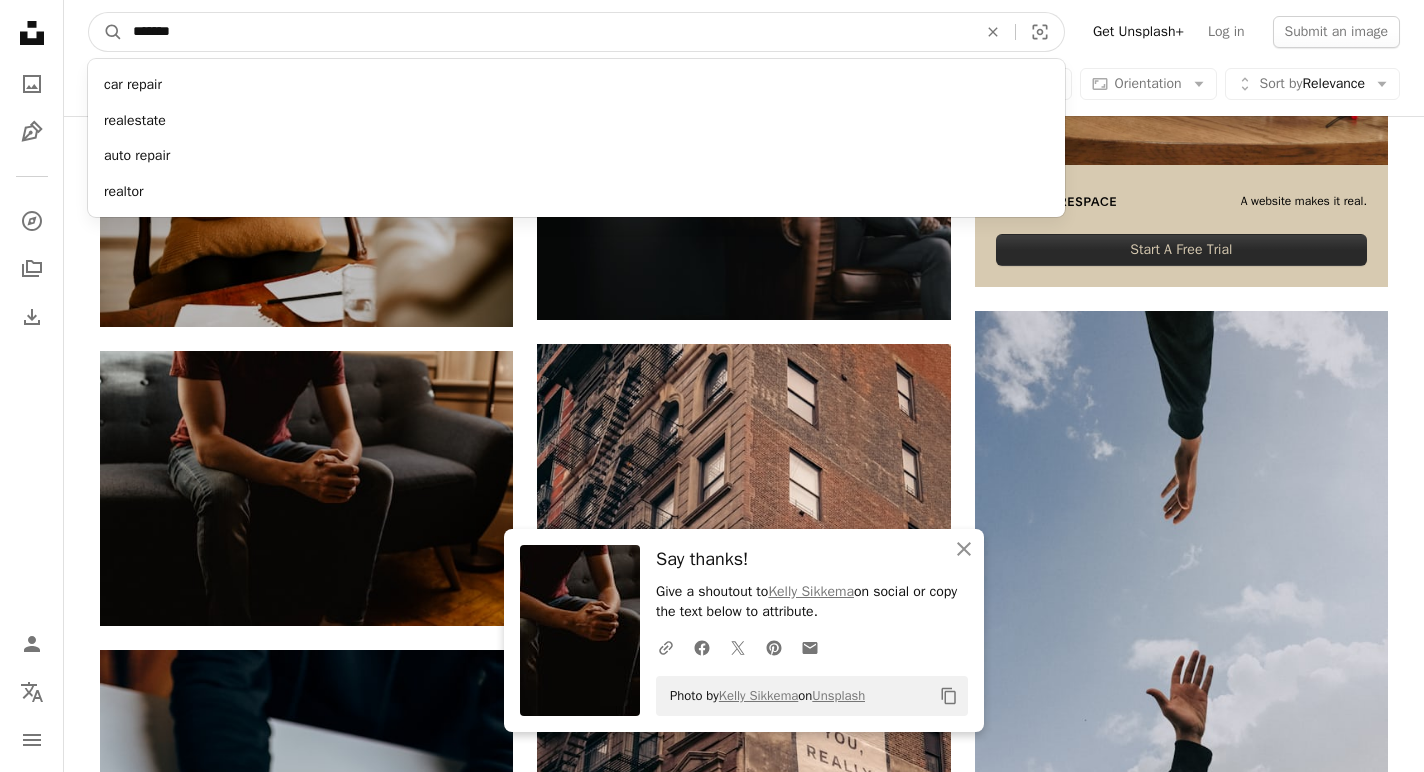 click on "A magnifying glass" at bounding box center (106, 32) 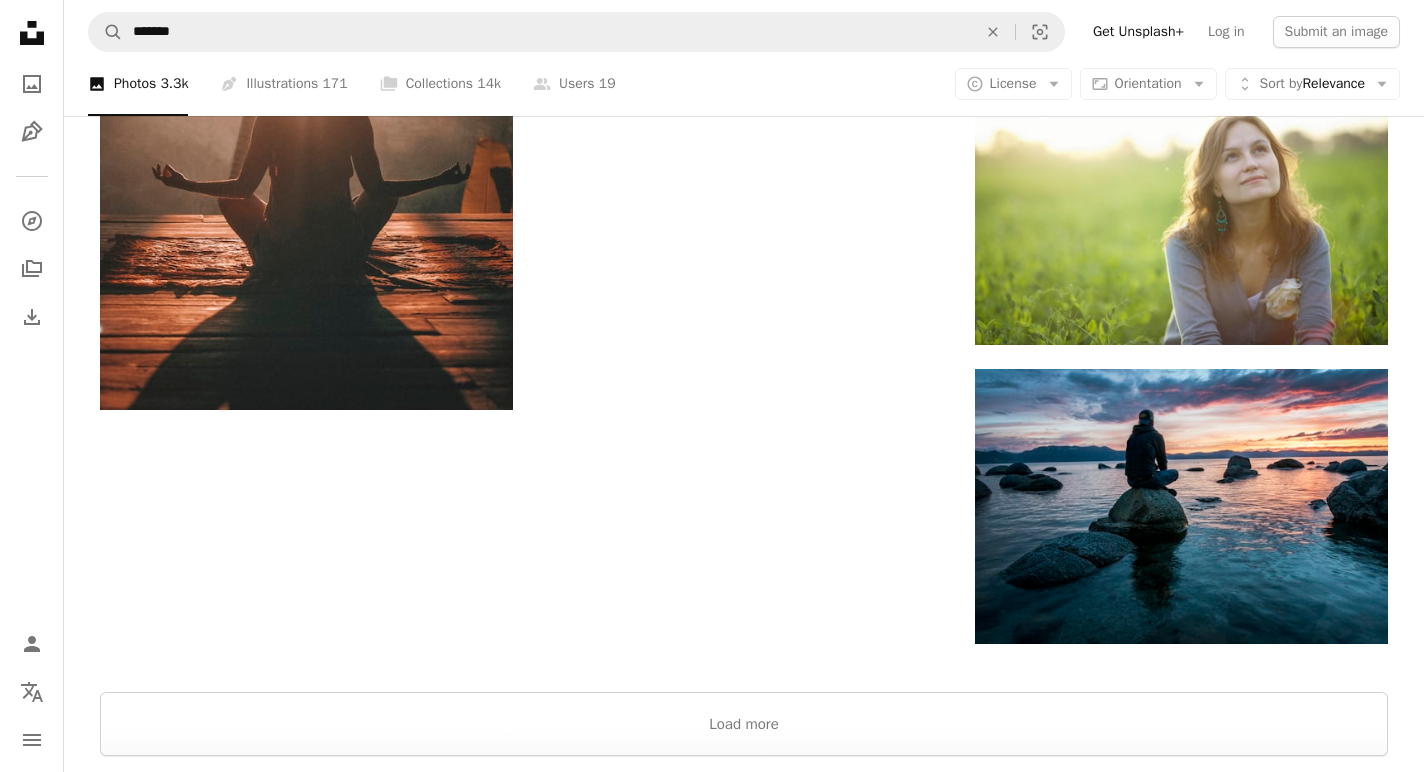 scroll, scrollTop: 2865, scrollLeft: 0, axis: vertical 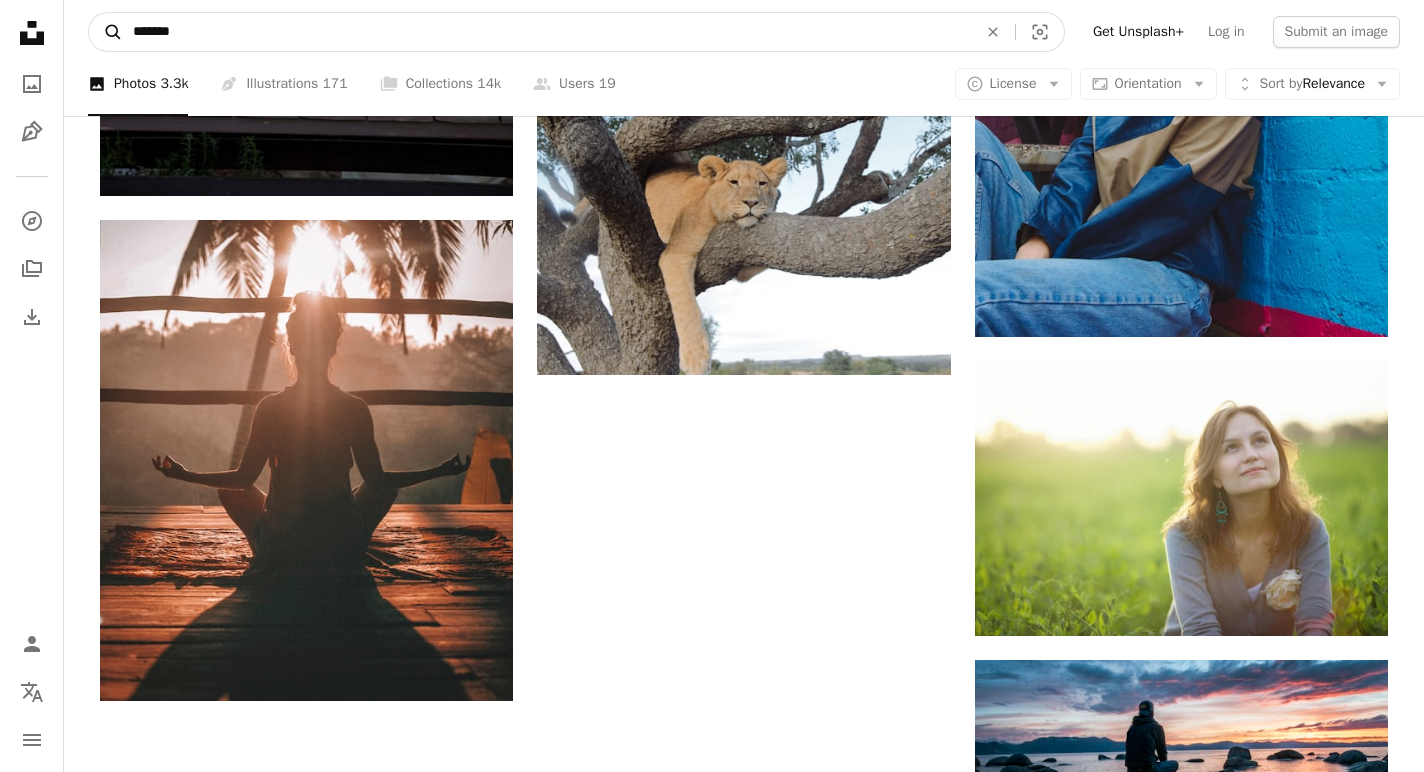 drag, startPoint x: 333, startPoint y: 38, endPoint x: 99, endPoint y: 38, distance: 234 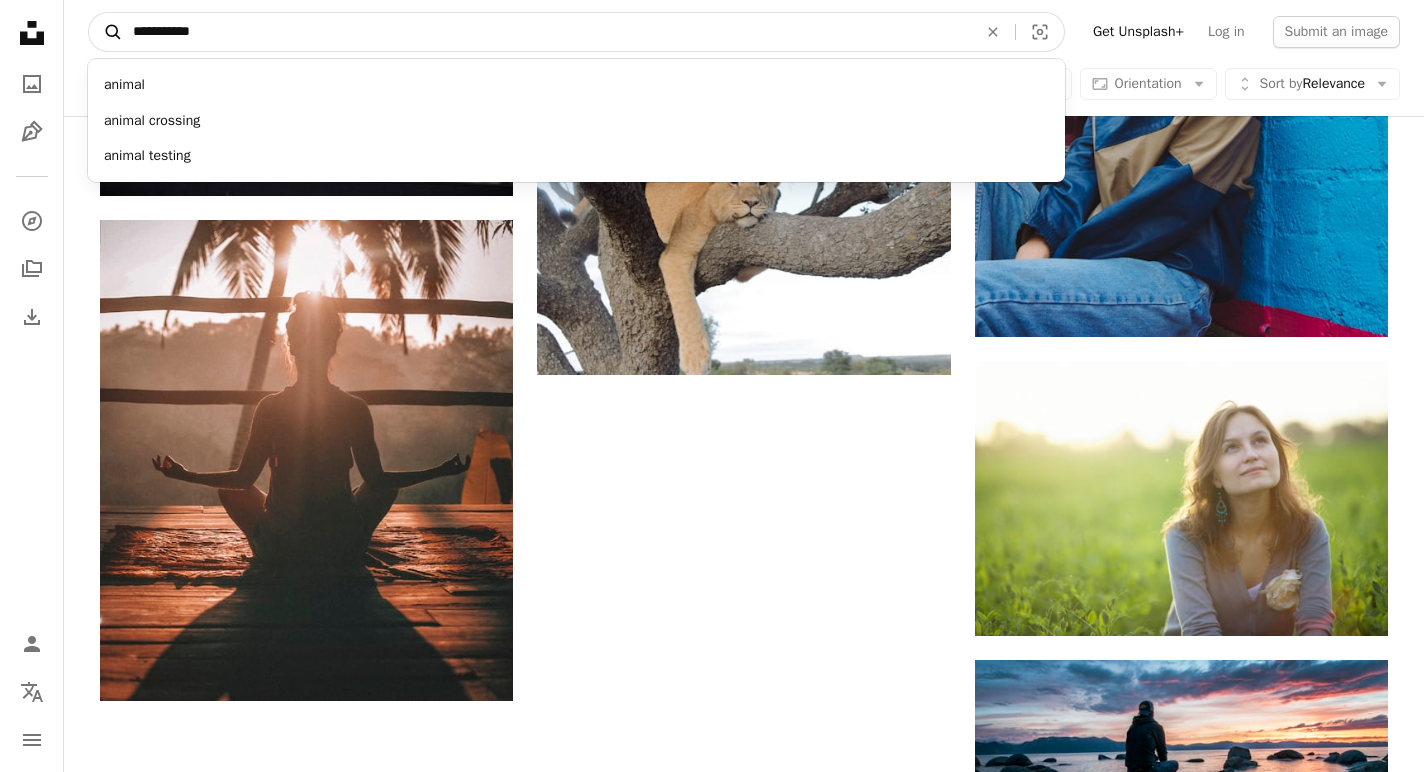 type on "**********" 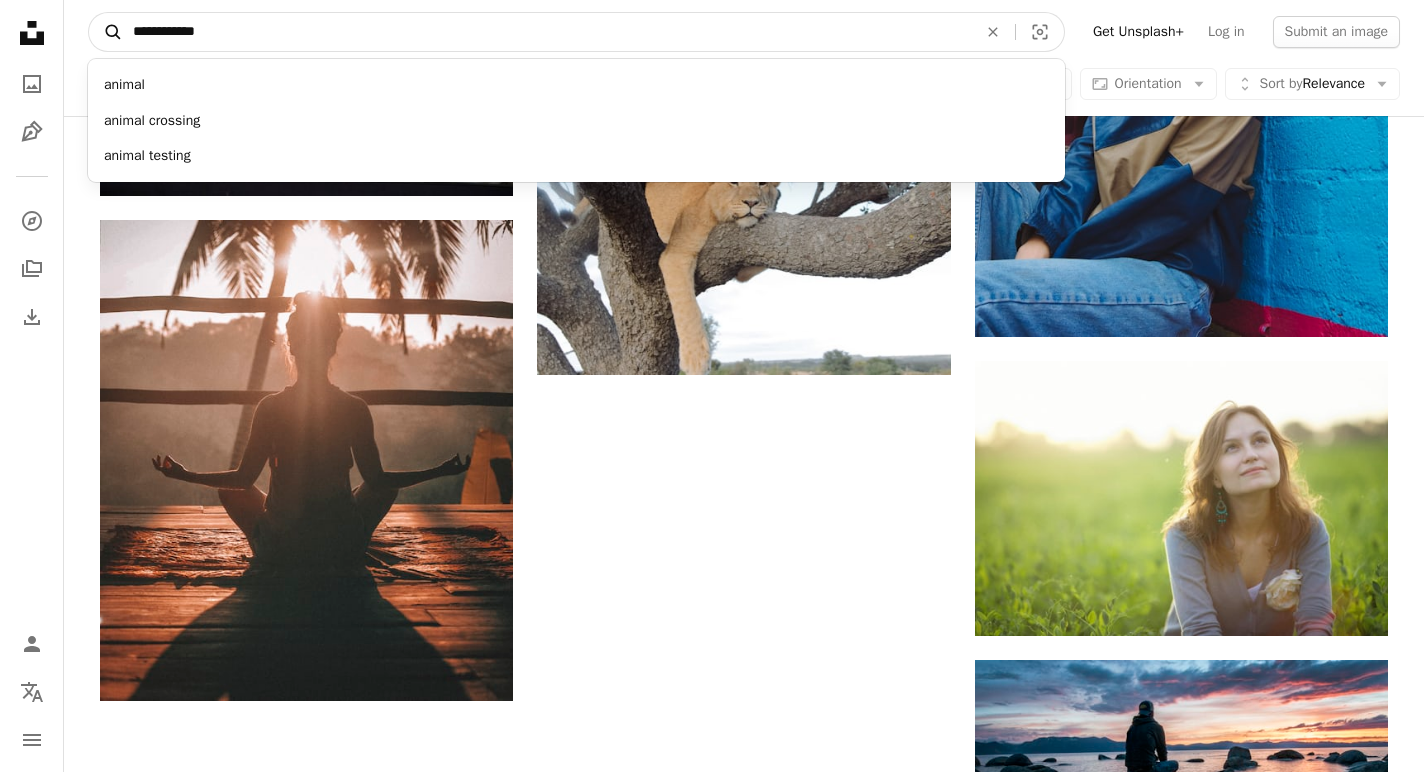 click on "A magnifying glass" at bounding box center [106, 32] 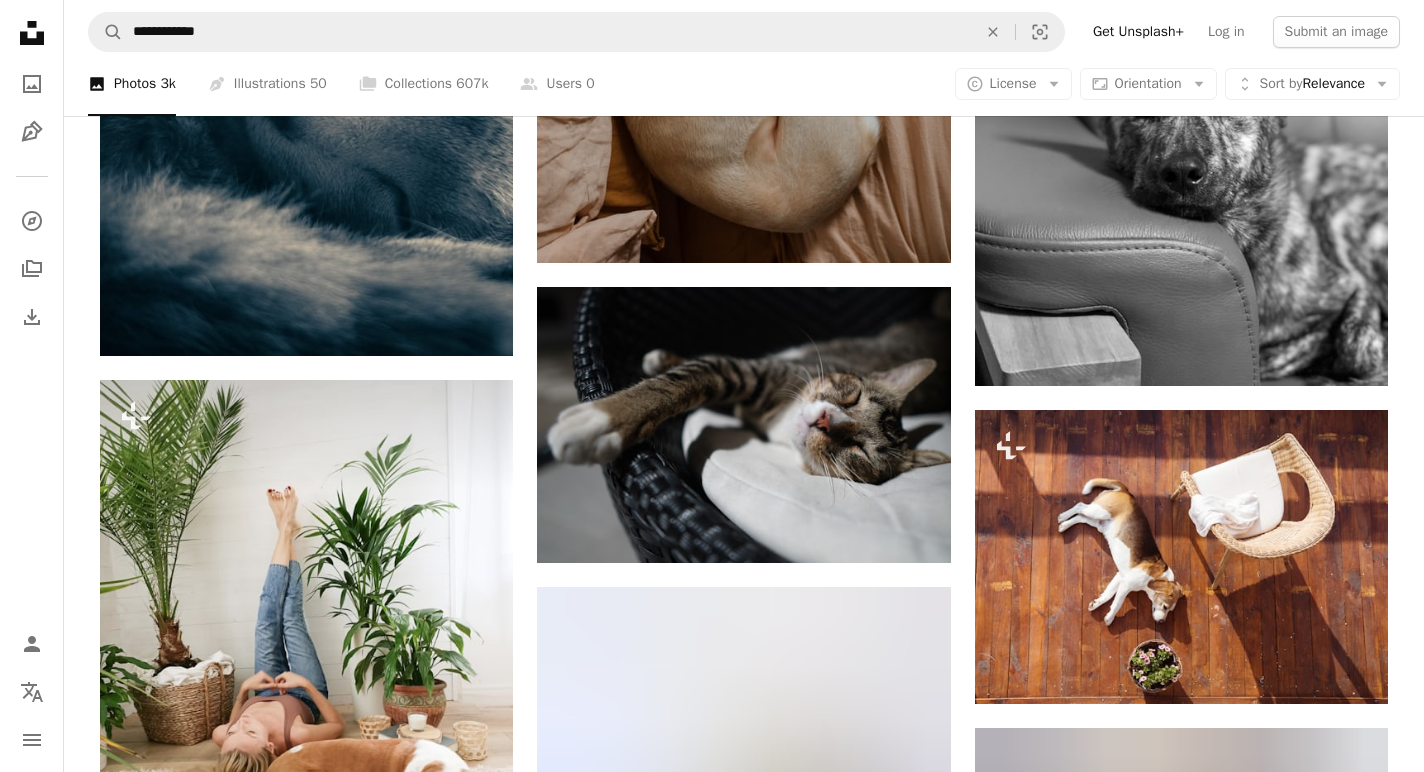 scroll, scrollTop: 1816, scrollLeft: 0, axis: vertical 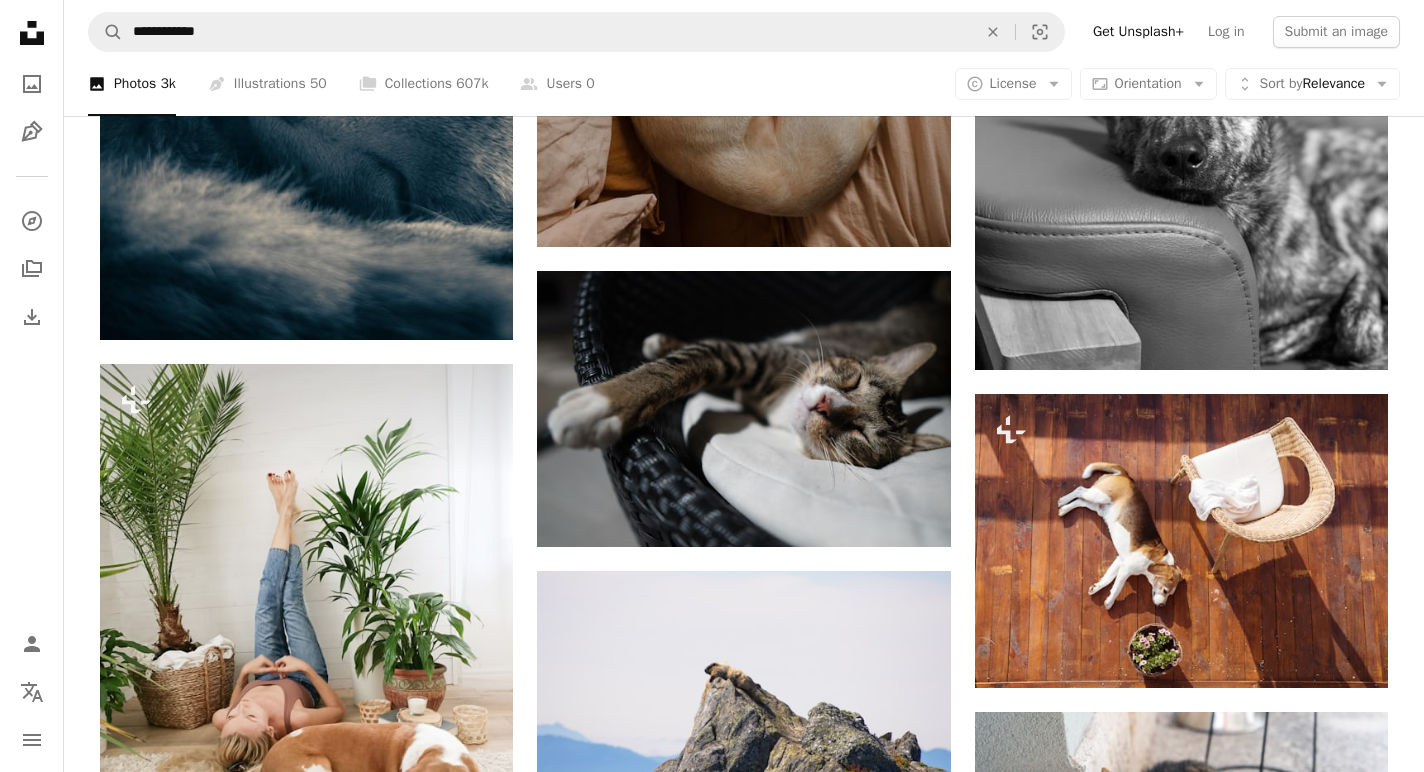 click on "Plus sign for Unsplash+ A heart A plus sign [FIRST] [LAST] For  Unsplash+ A lock Download A heart A plus sign [FIRST] [LAST] Available for hire A checkmark inside of a circle Arrow pointing down A heart A plus sign [FIRST] [LAST] Available for hire A checkmark inside of a circle Arrow pointing down A heart A plus sign [FIRST] [LAST] Arrow pointing down Plus sign for Unsplash+ A heart A plus sign Getty Images For  Unsplash+ A lock Download Plus sign for Unsplash+ A heart A plus sign Getty Images For  Unsplash+ A lock Download A heart A plus sign [FIRST] [LAST] Arrow pointing down A heart A plus sign [FIRST] [LAST] Arrow pointing down Plus sign for Unsplash+ A heart A plus sign [FIRST] [LAST] For  Unsplash+ A lock Download A heart A plus sign [FIRST] [LAST] Arrow pointing down A heart A plus sign [FIRST] [LAST] Available for hire A checkmark inside of a circle Arrow pointing down A heart A plus sign" at bounding box center (744, 295) 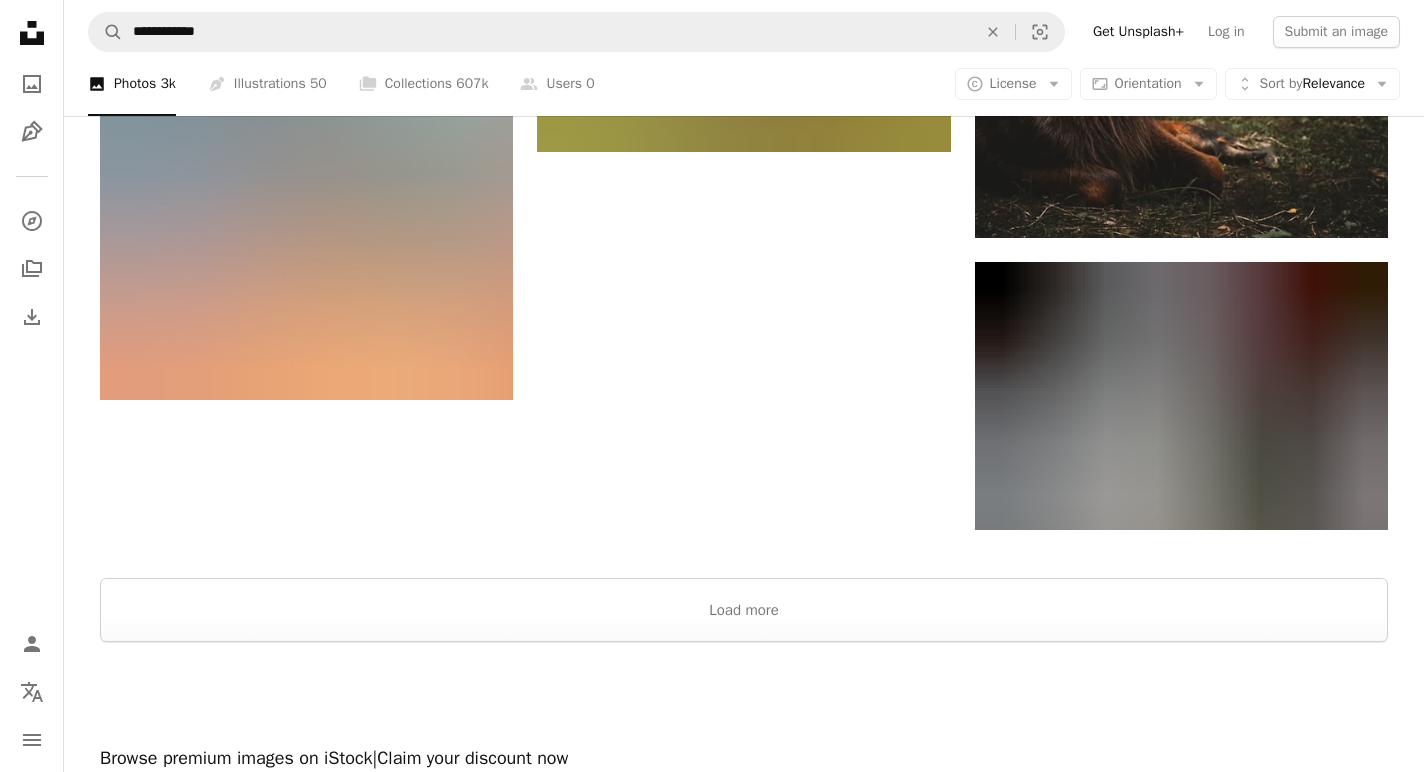 scroll, scrollTop: 3204, scrollLeft: 0, axis: vertical 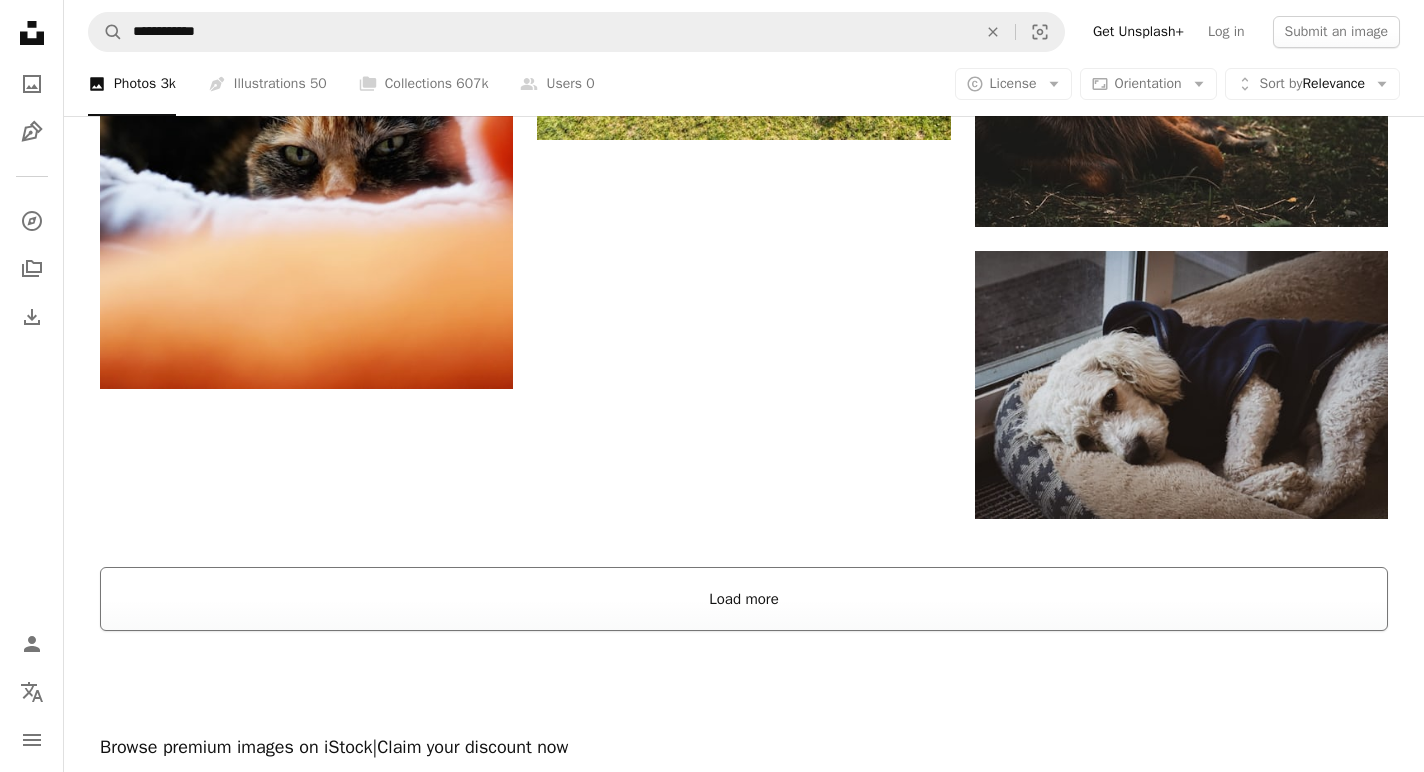 click on "Load more" at bounding box center [744, 599] 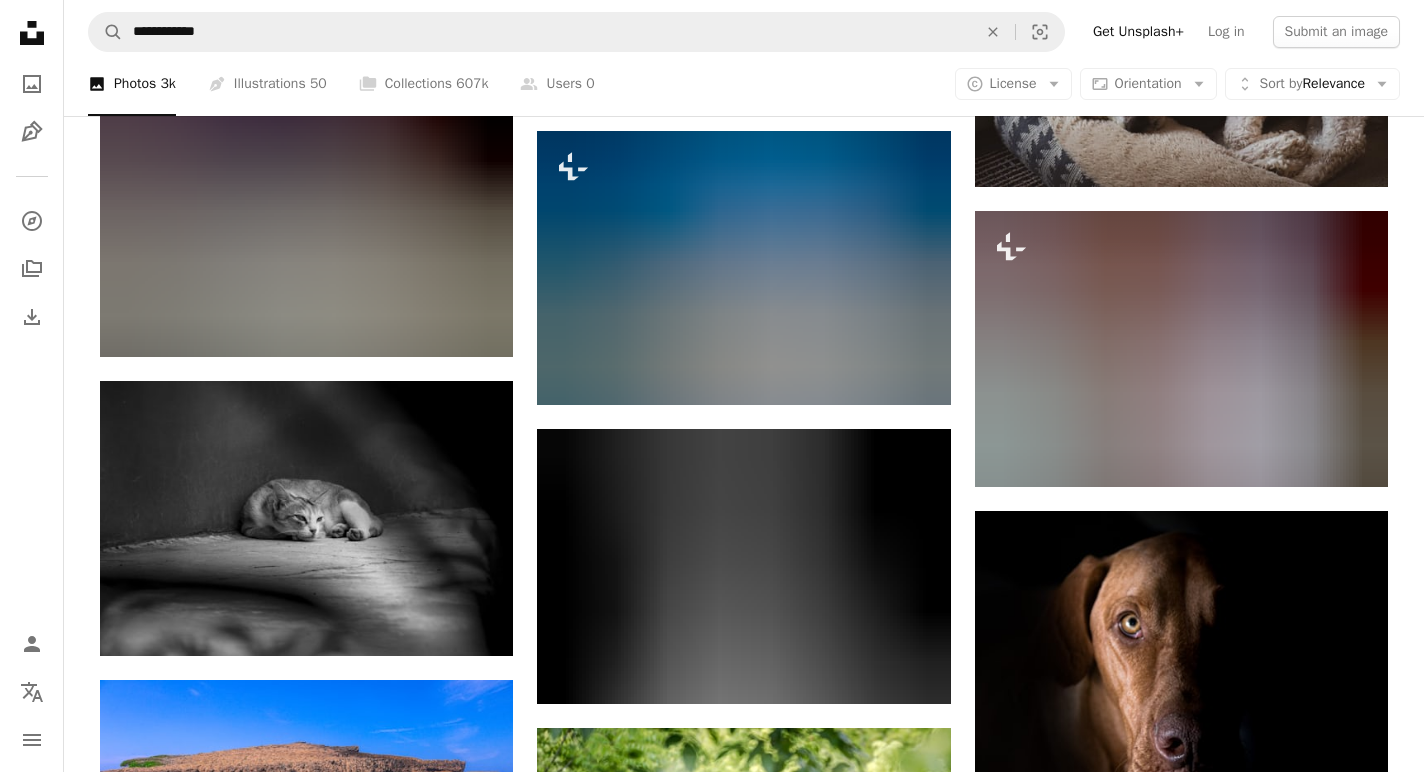 scroll, scrollTop: 4087, scrollLeft: 0, axis: vertical 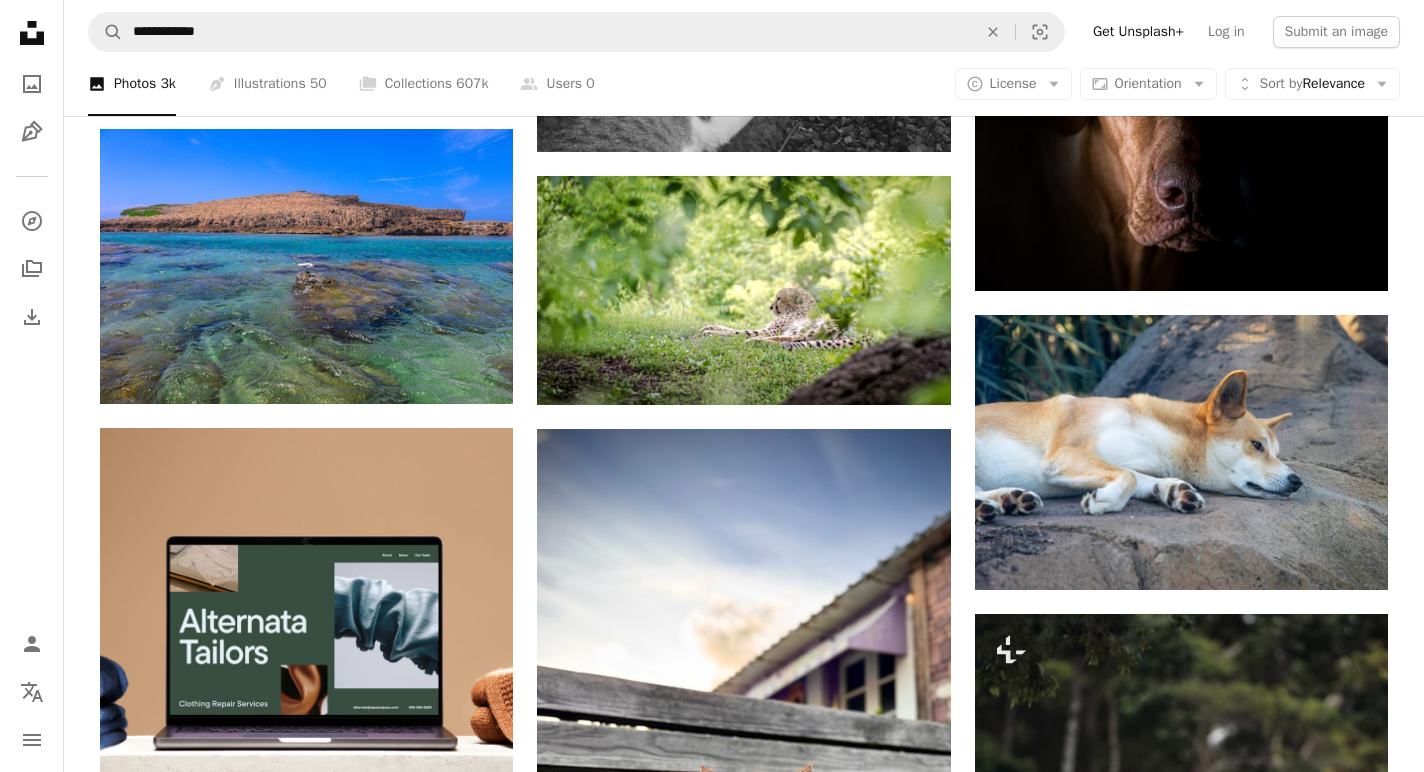 click on "Plus sign for Unsplash+ A heart A plus sign [PERSON] For  Unsplash+ A lock Download A heart A plus sign [PERSON] Available for hire A checkmark inside of a circle Arrow pointing down A heart A plus sign [PERSON] Available for hire A checkmark inside of a circle Arrow pointing down A heart A plus sign [PERSON] Arrow pointing down Plus sign for Unsplash+ A heart A plus sign Getty Images For  Unsplash+ A lock Download Plus sign for Unsplash+ A heart A plus sign Getty Images For  Unsplash+ A lock Download A heart A plus sign [PERSON] Arrow pointing down A heart A plus sign [PERSON] Arrow pointing down A heart A plus sign [PERSON] Available for hire A checkmark inside of a circle Arrow pointing down –– ––– –––  –– ––– –  ––– –––  ––––  –   – –– –––  – – ––– –– –– –––– –– Design a unique, engaging website Start A Free Trial A heart For" at bounding box center [744, 754] 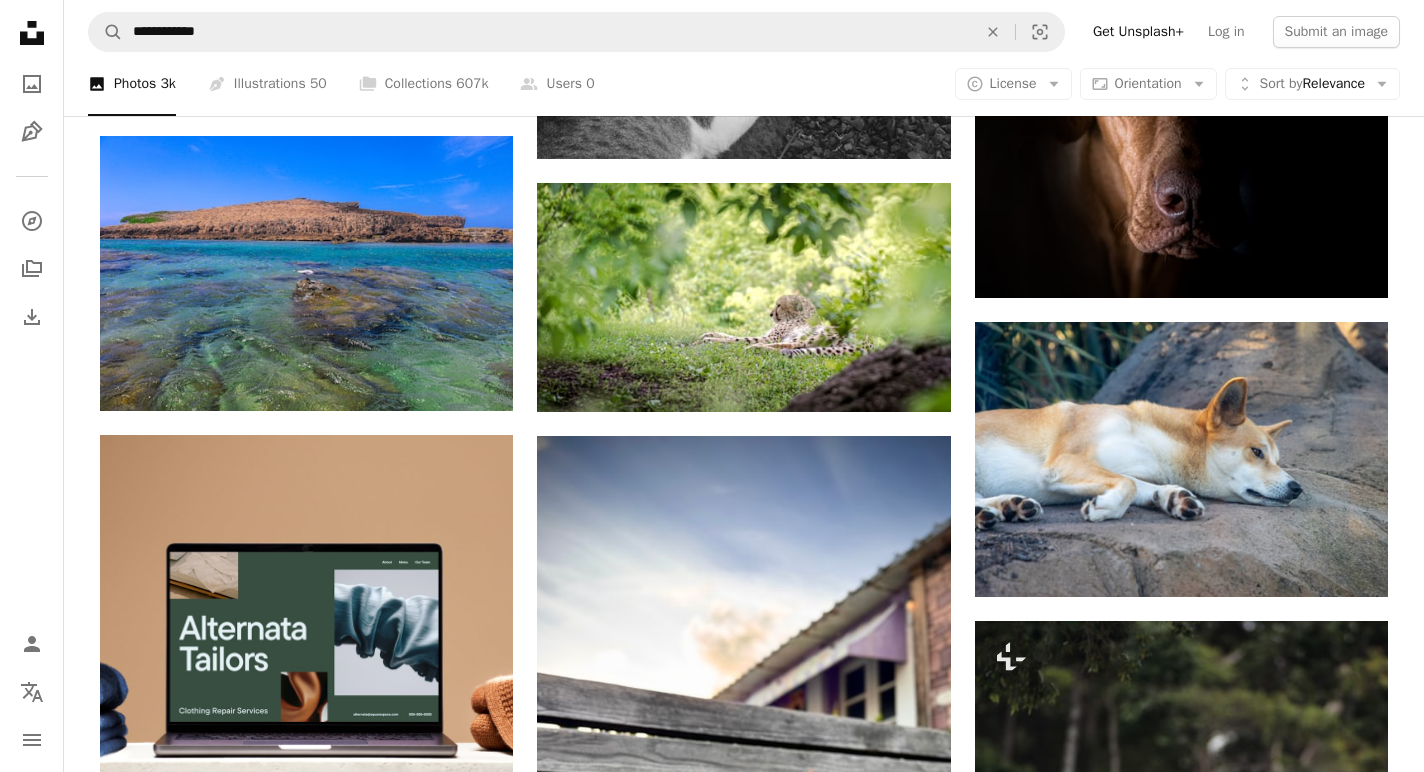scroll, scrollTop: 4028, scrollLeft: 0, axis: vertical 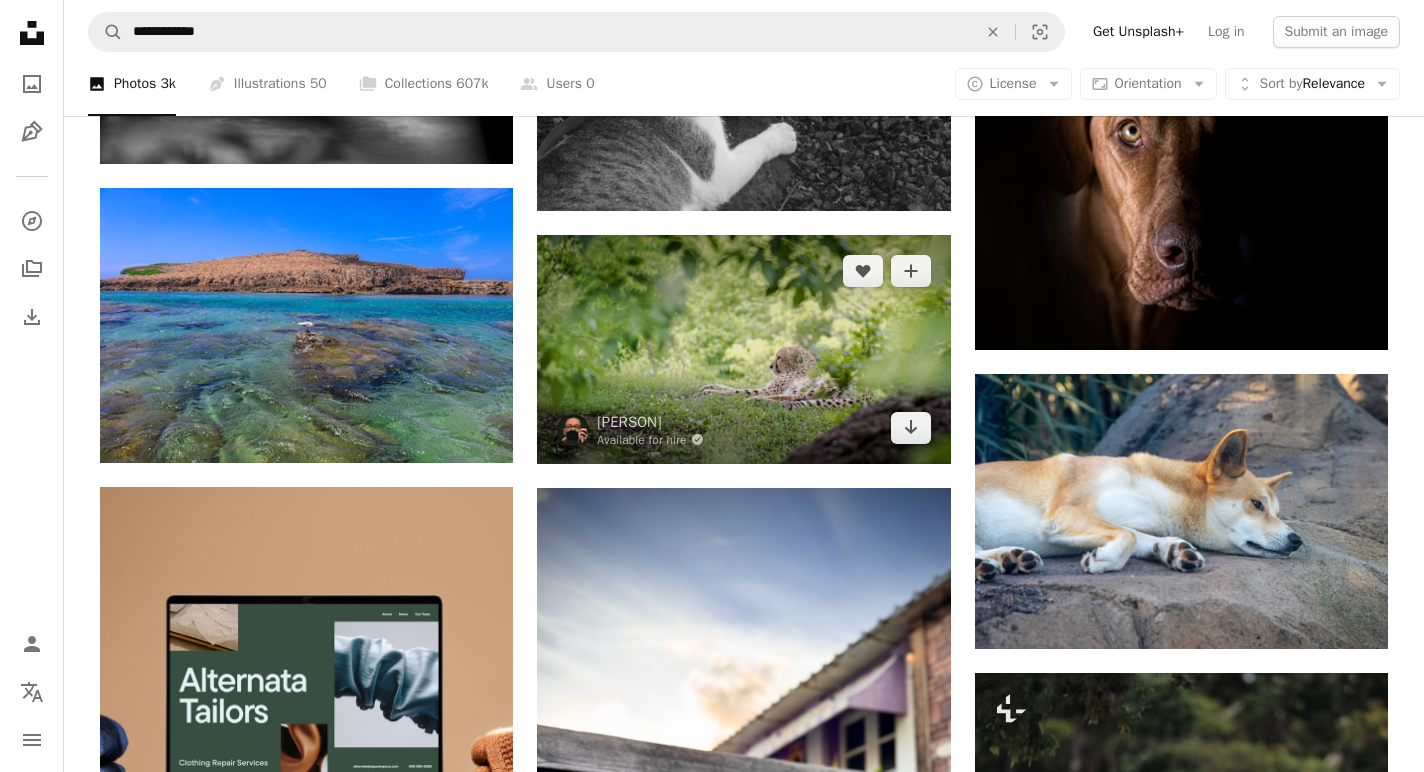 click at bounding box center [743, 349] 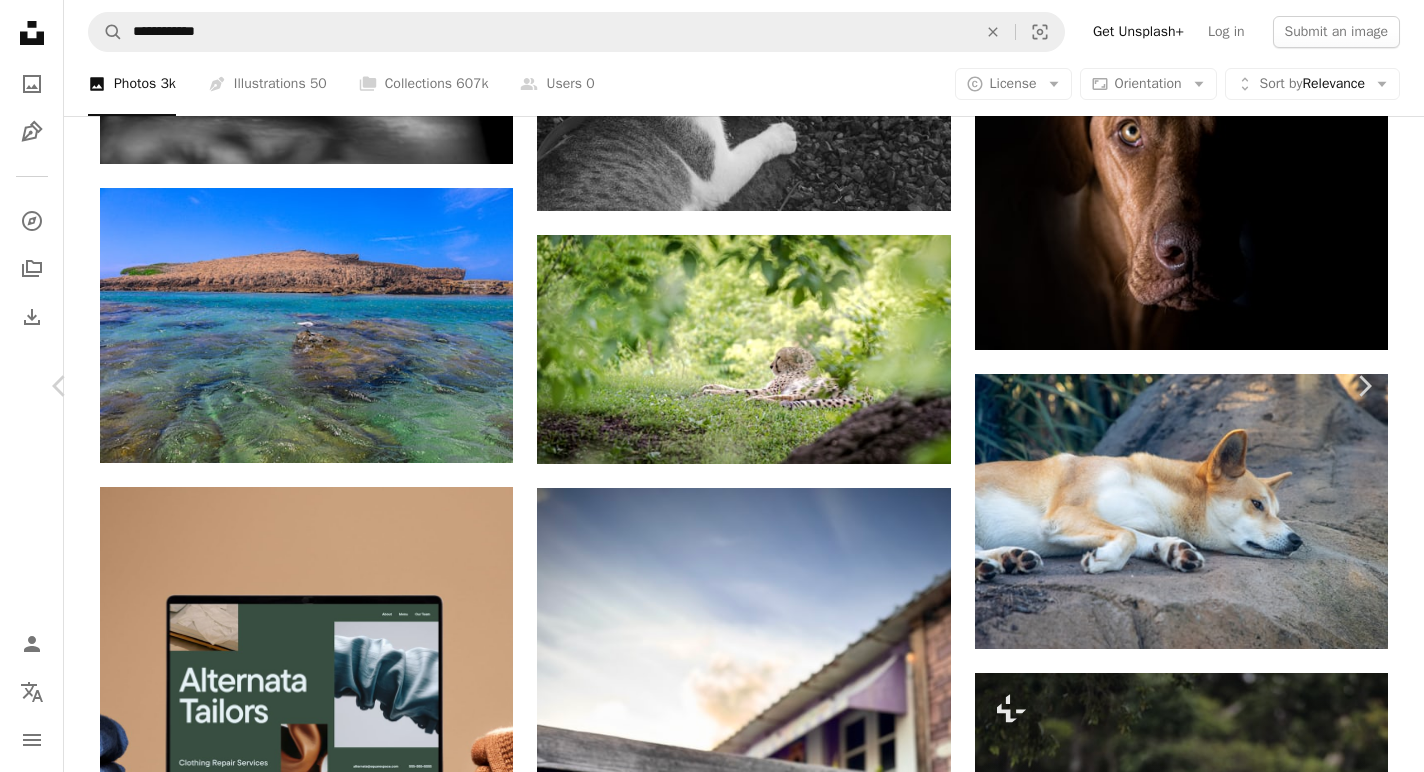 click on "An X shape Chevron left Chevron right [PERSON] Available for hire A checkmark inside of a circle A heart A plus sign Download free Chevron down Zoom in Views 5,391 Downloads 24 A forward-right arrow Share Info icon Info More Actions Cheetah laying in the grass Calendar outlined Published on  [DATE], [YEAR] Camera NIKON CORPORATION, NIKON D810 Safety Free to use under the  Unsplash License wild animal cheetah relaxing resting animal grass wildlife yellow brown zoo mammal vegetation HD Wallpapers Browse premium related images on iStock  |  Save 20% with code UNSPLASH20 View more on iStock  ↗ Related images A heart A plus sign [PERSON] . Arrow pointing down A heart A plus sign [PERSON] Available for hire A checkmark inside of a circle Arrow pointing down A heart A plus sign [PERSON] Arrow pointing down A heart A plus sign [PERSON] Available for hire A checkmark inside of a circle Arrow pointing down A heart A plus sign [PERSON] A heart For" at bounding box center [712, 5542] 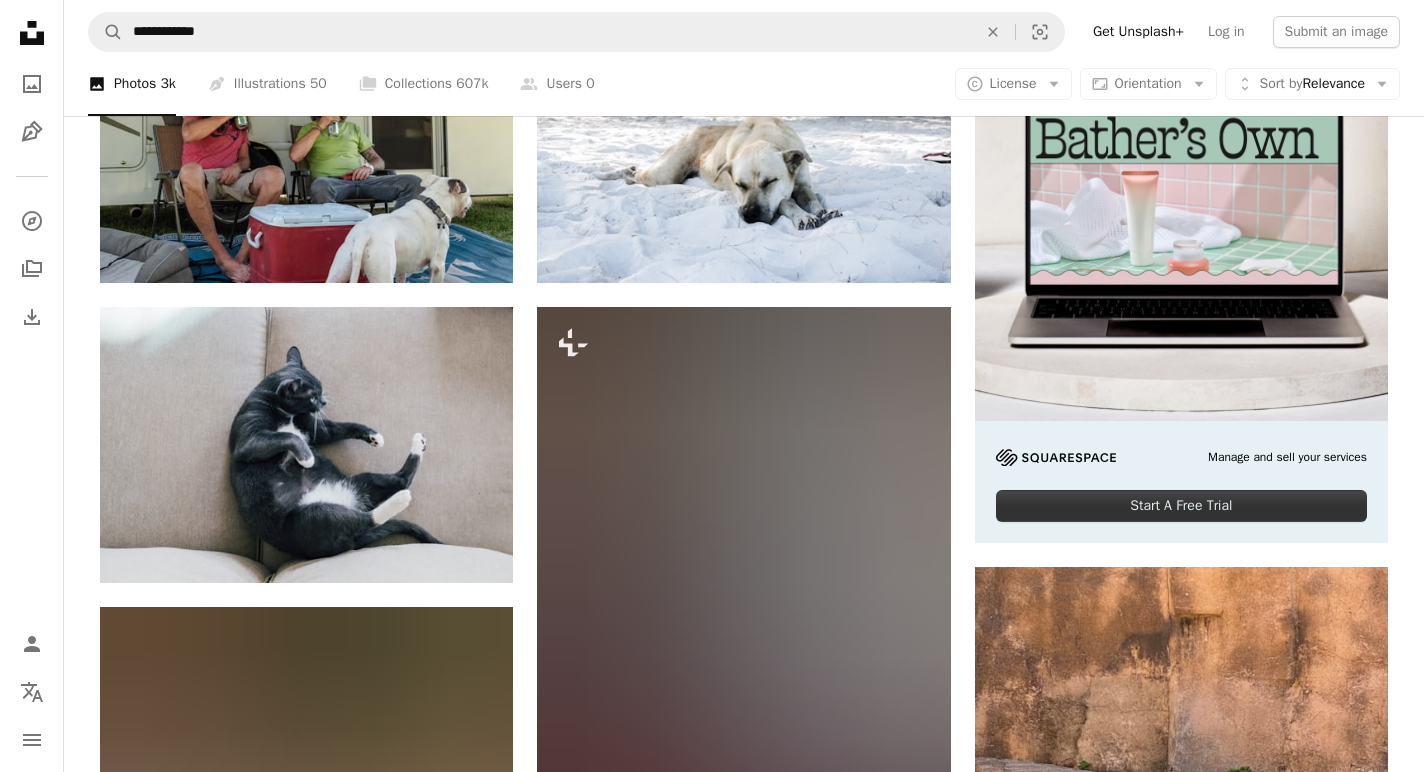 scroll, scrollTop: 0, scrollLeft: 0, axis: both 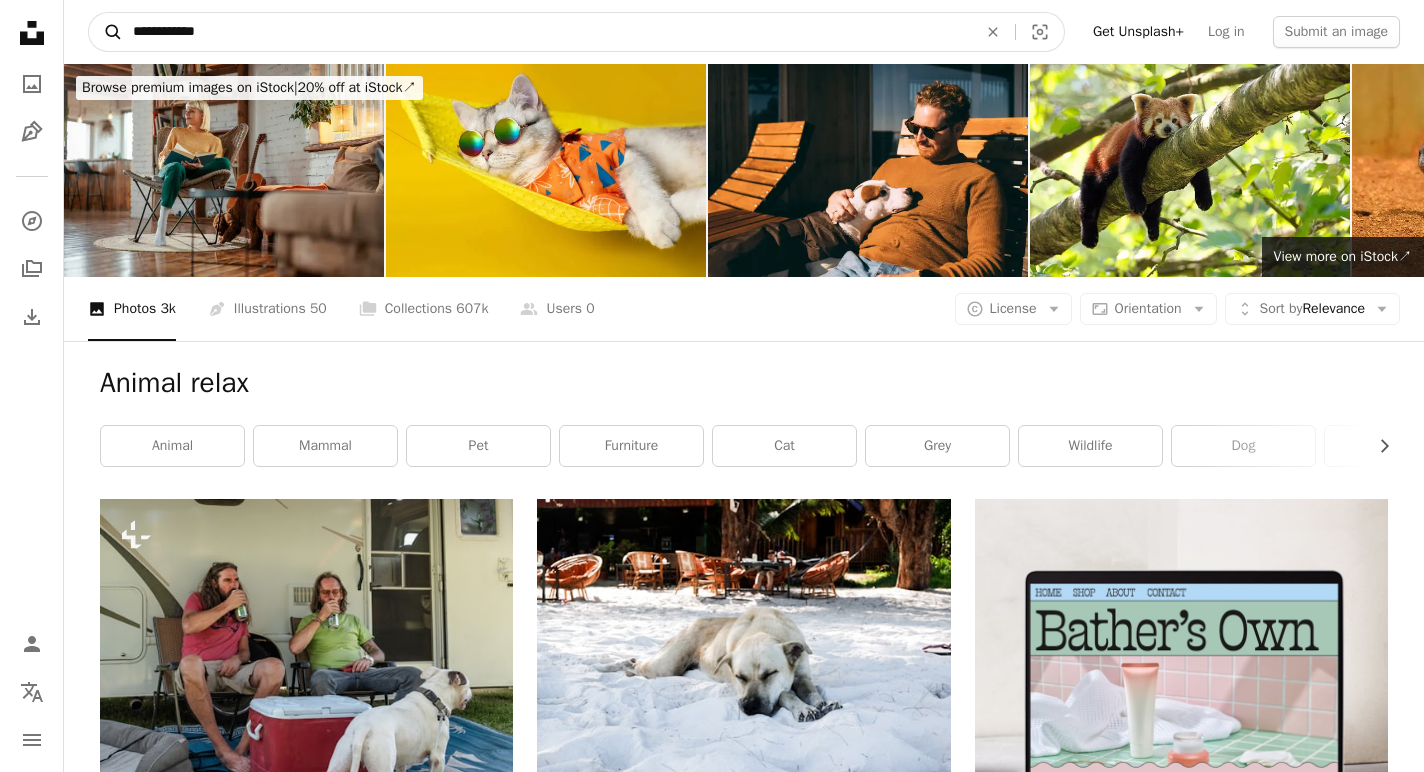drag, startPoint x: 288, startPoint y: 23, endPoint x: 90, endPoint y: 16, distance: 198.1237 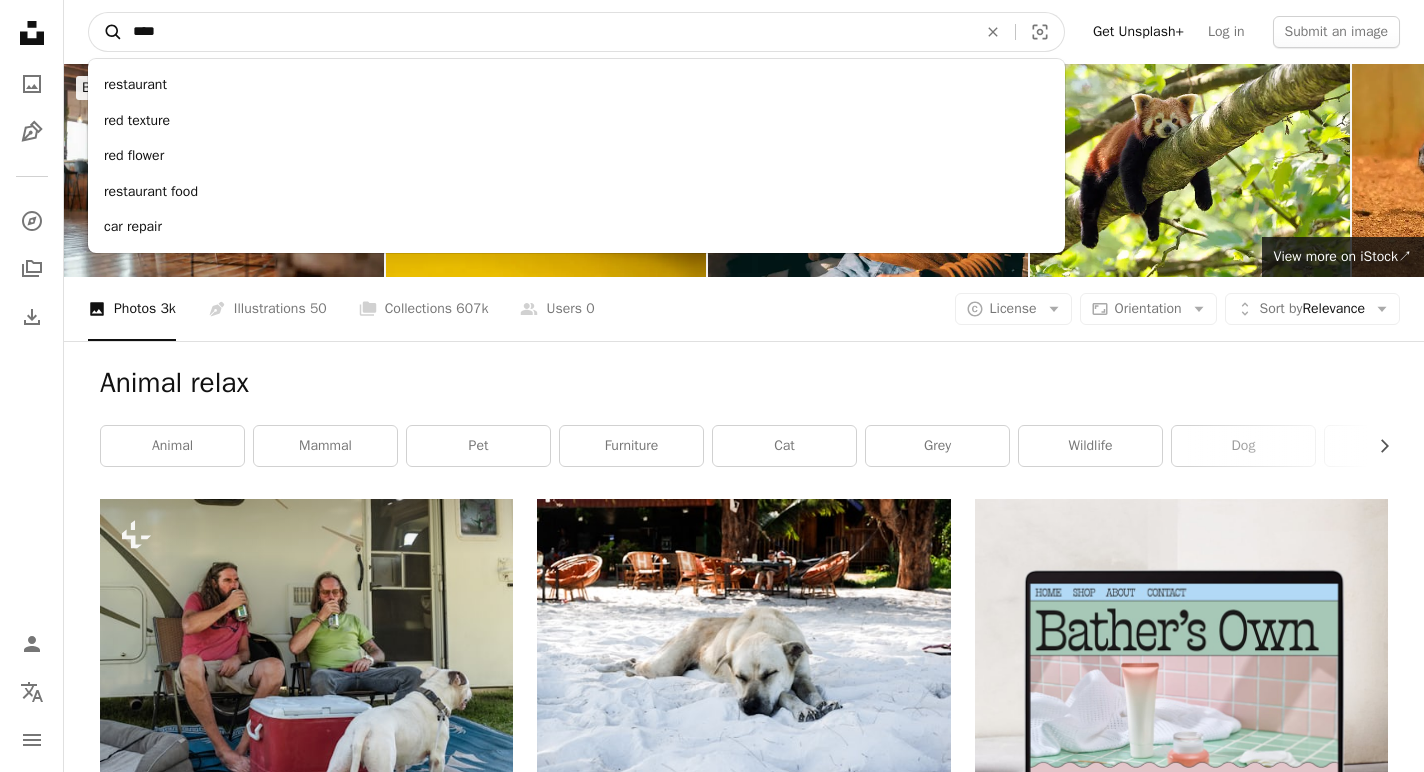 type on "*****" 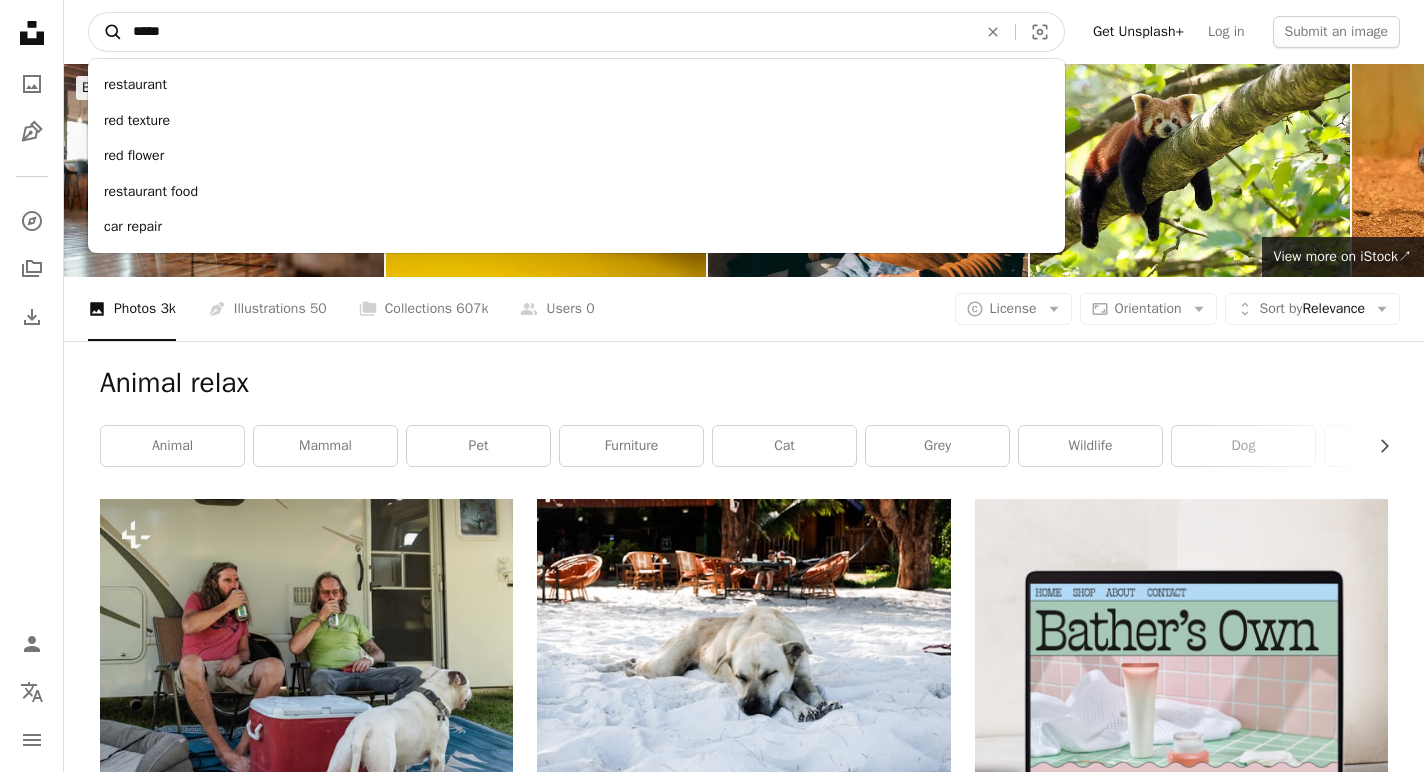 click on "A magnifying glass" at bounding box center (106, 32) 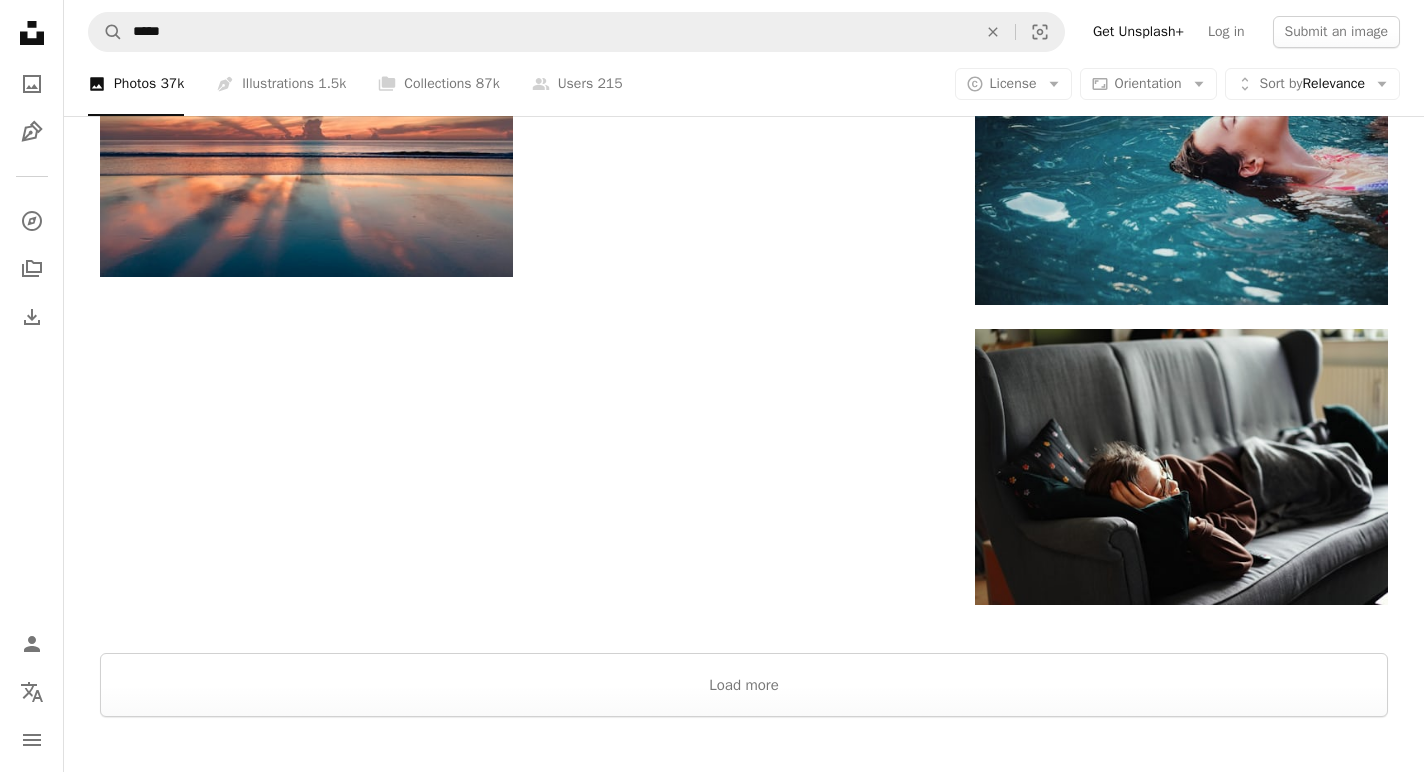 scroll, scrollTop: 3152, scrollLeft: 0, axis: vertical 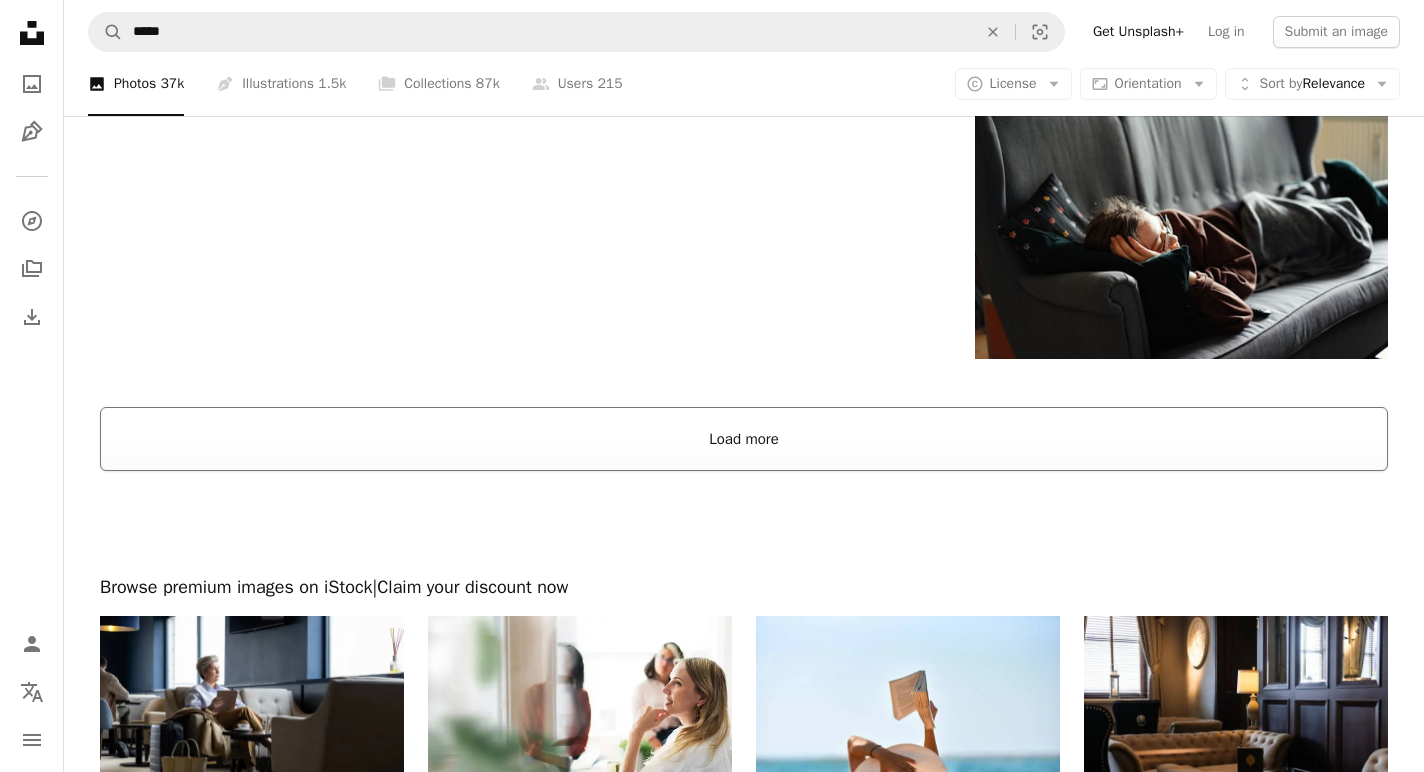 click on "Load more" at bounding box center (744, 439) 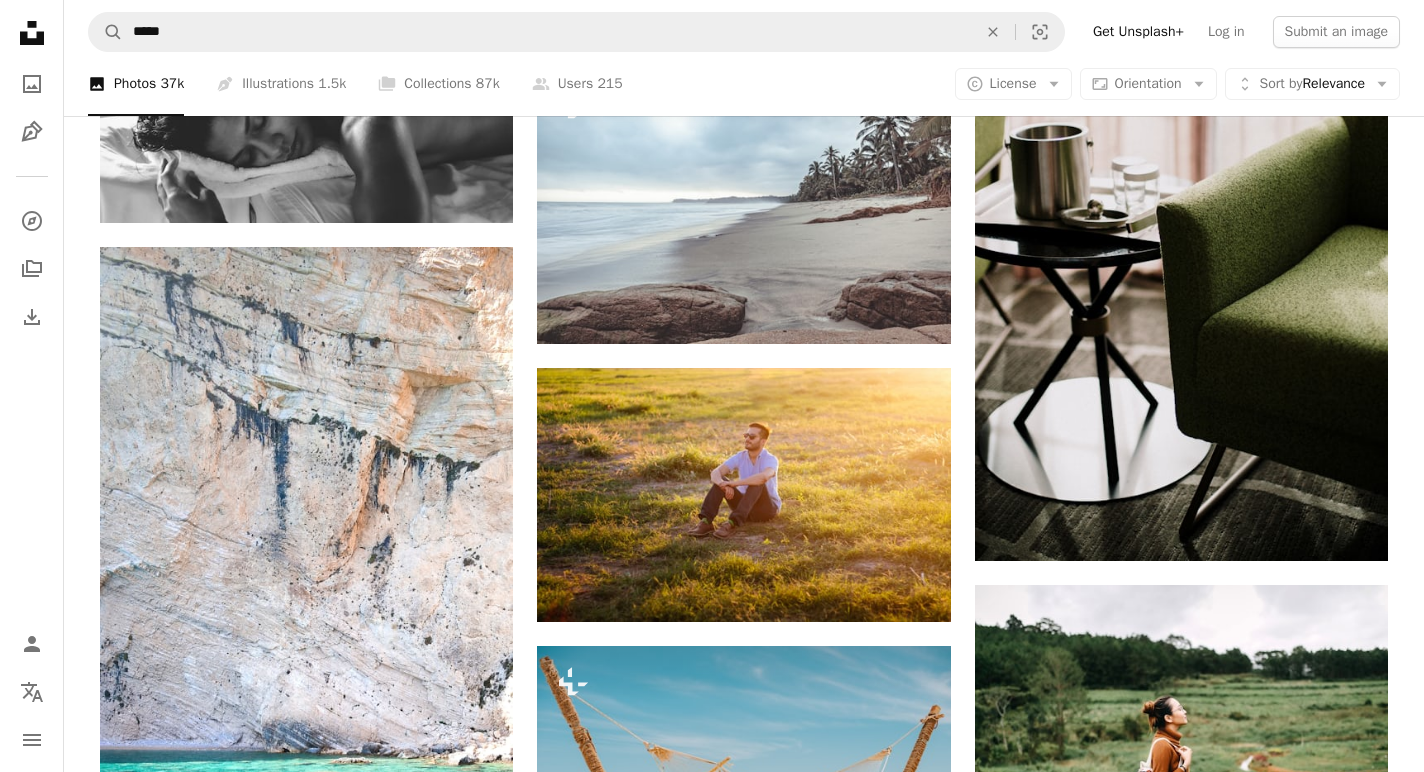 scroll, scrollTop: 12283, scrollLeft: 0, axis: vertical 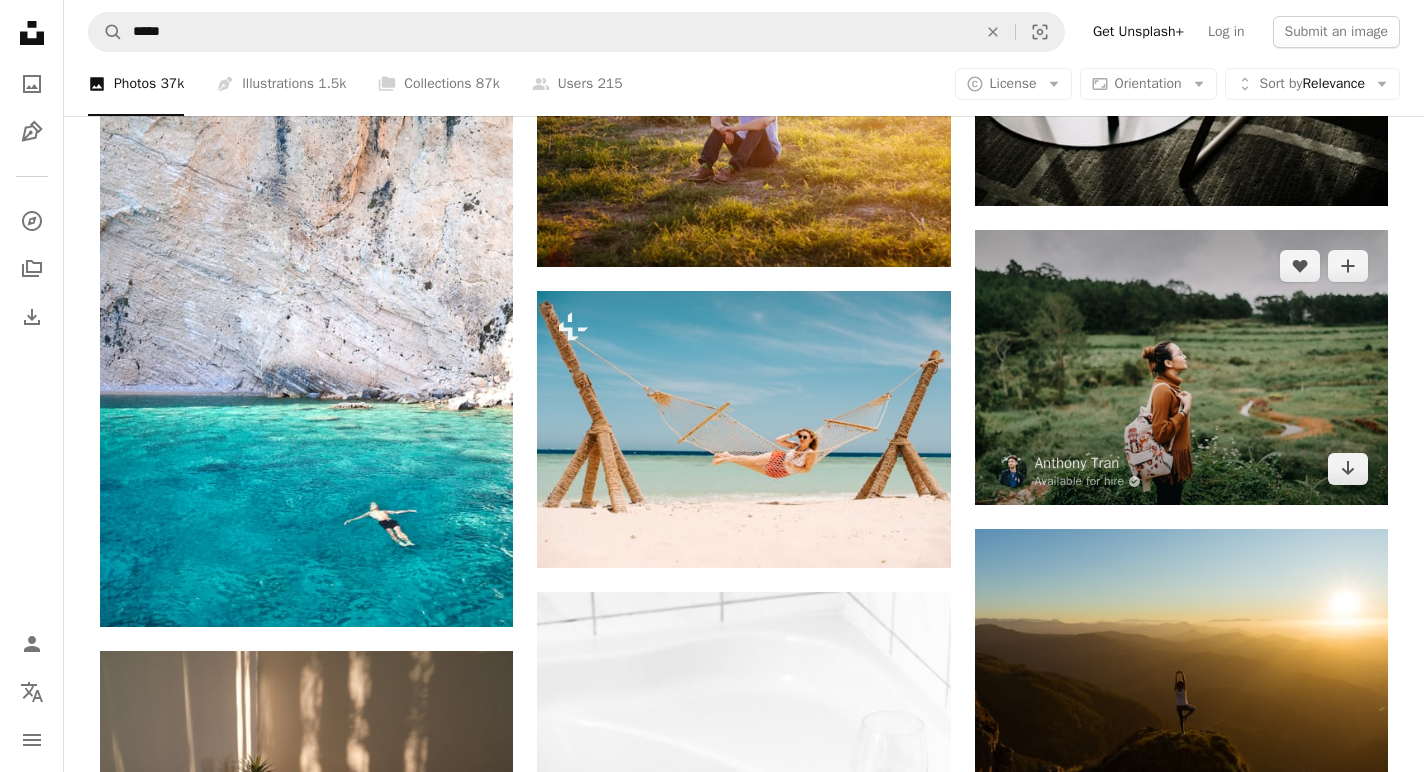 click at bounding box center [1181, 367] 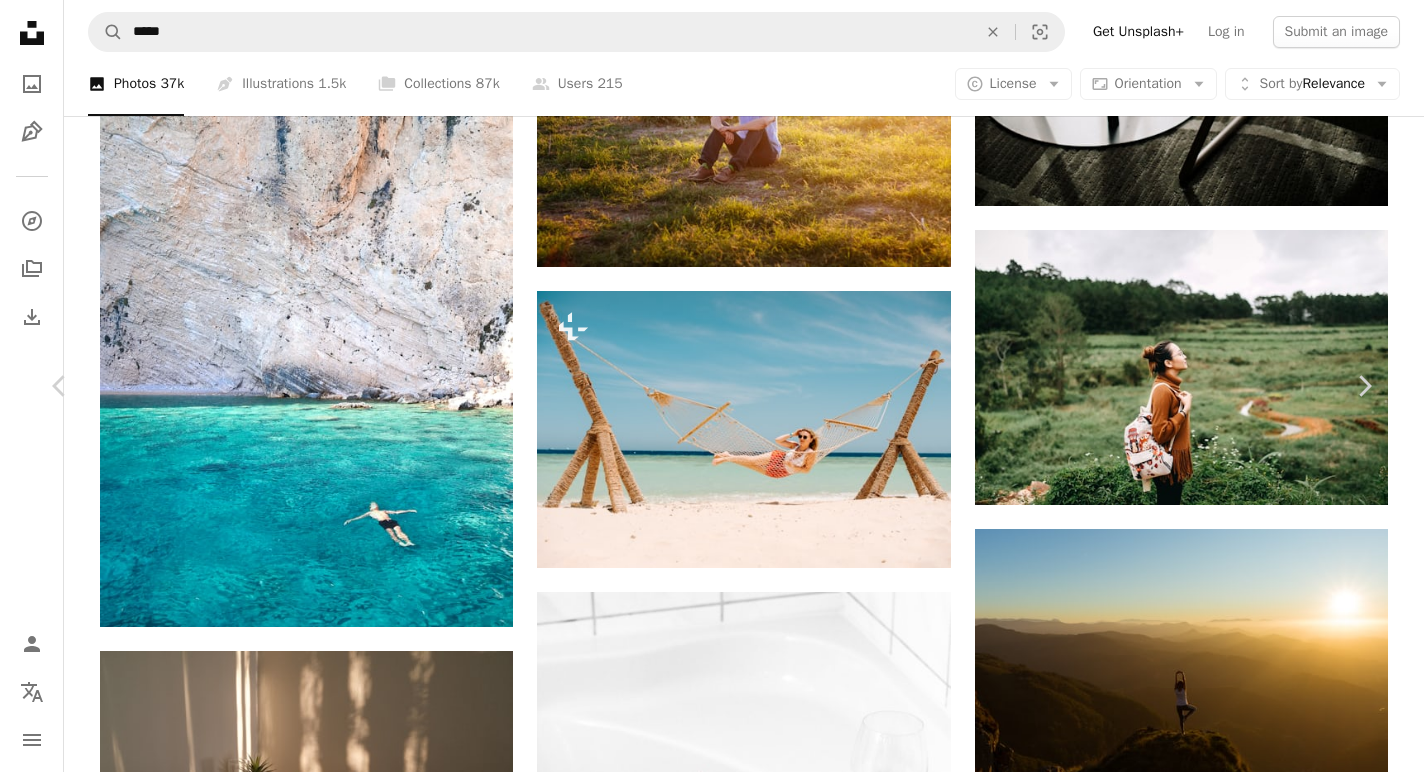 click on "Download free" at bounding box center [1175, 3972] 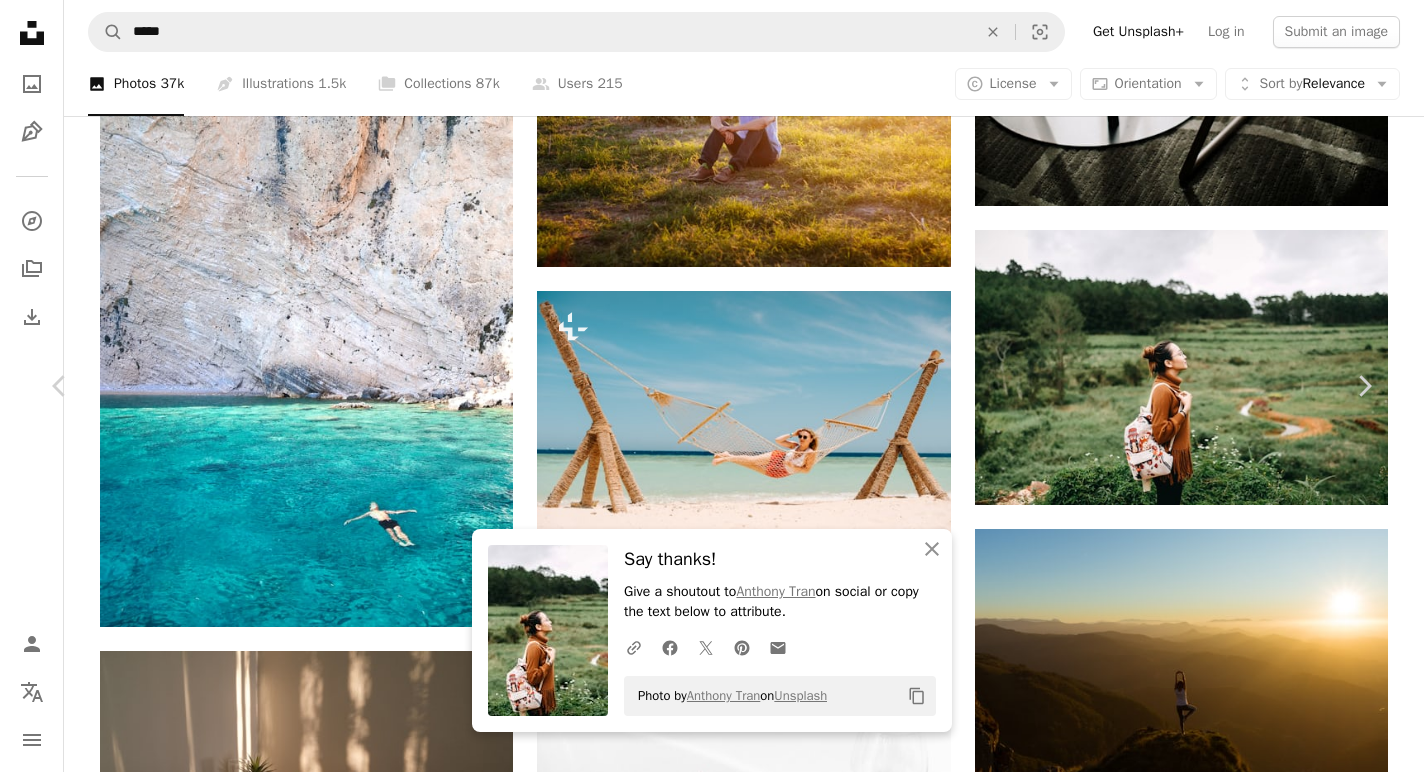 click on "An X shape Chevron left Chevron right An X shape Close Say thanks! Give a shoutout to  [PERSON]  on social or copy the text below to attribute. A URL sharing icon (chains) Facebook icon X (formerly Twitter) icon Pinterest icon An envelope Photo by  [PERSON]  on  Unsplash
Copy content [PERSON] Available for hire A checkmark inside of a circle A heart A plus sign Download free Chevron down Zoom in Views 3,159,634 Downloads 23,363 Featured in Photos A forward-right arrow Share Info icon Info More Actions Calendar outlined Published on  [DATE], [YEAR] Safety Free to use under the  Unsplash License girl people free summer female freedom relax glasses outdoors backpack young chill trip backpacker trips summer light human grey bag Backgrounds Browse premium related images on iStock  |  Save 20% with code UNSPLASH20 View more on iStock  ↗ Related images A heart A plus sign [PERSON] Available for hire A checkmark inside of a circle Arrow pointing down A heart A plus sign [PERSON] A heart" at bounding box center (712, 4311) 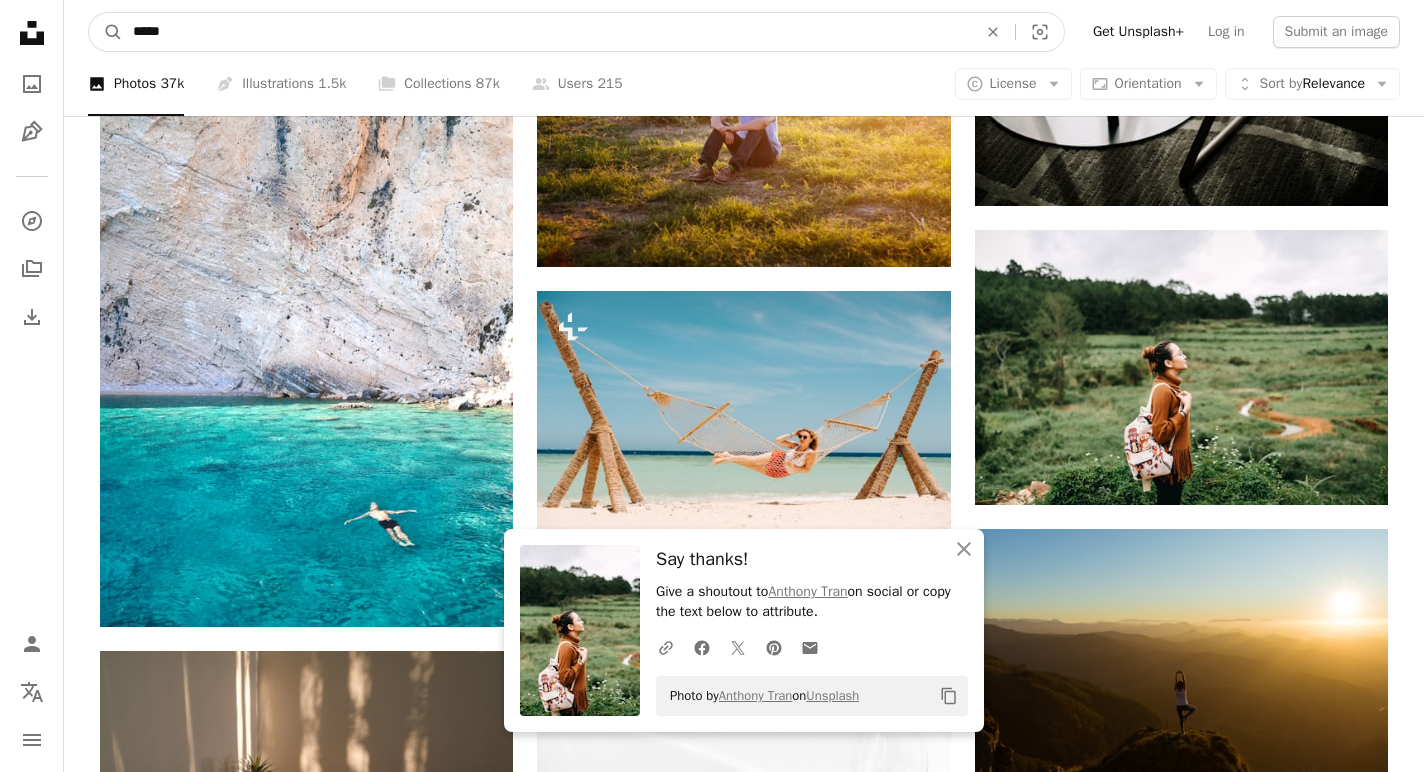 click on "*****" at bounding box center (547, 32) 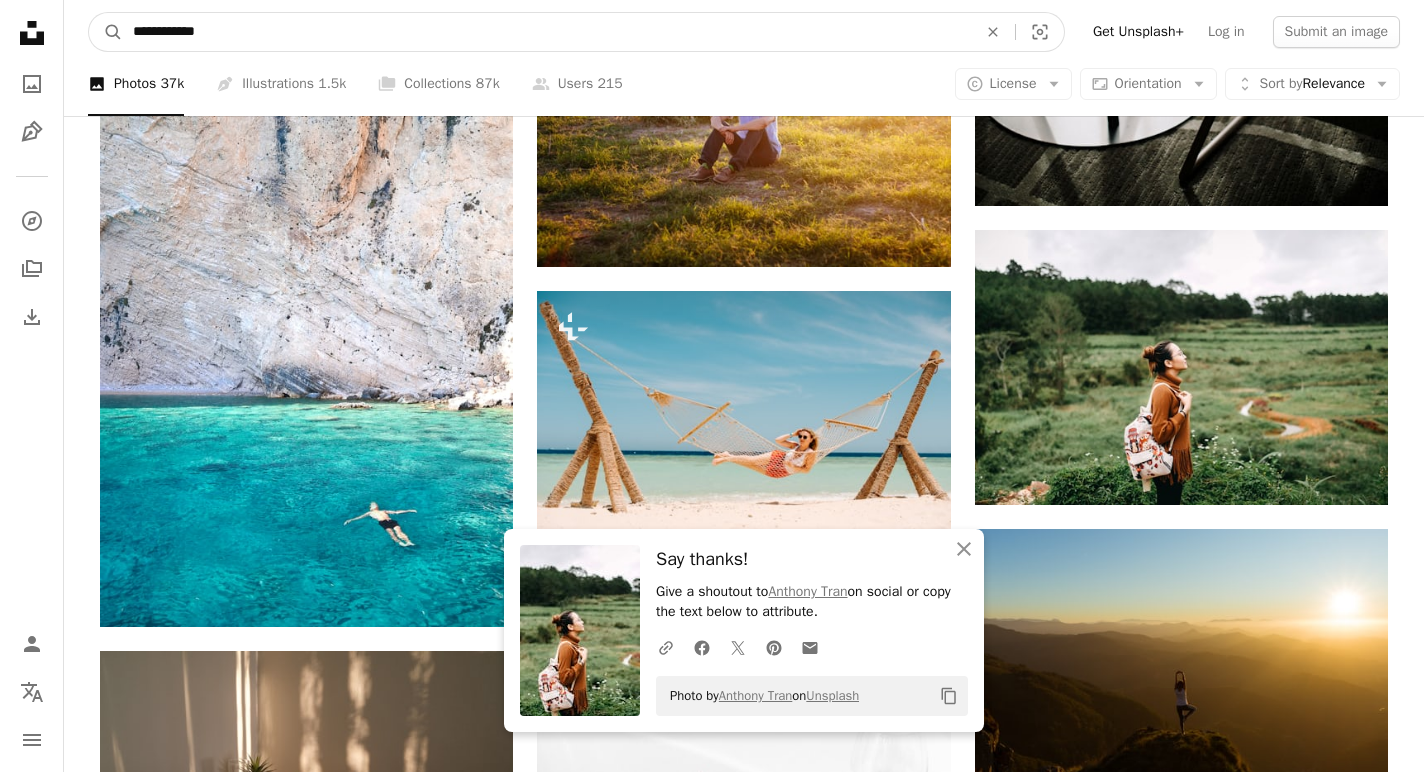 type on "**********" 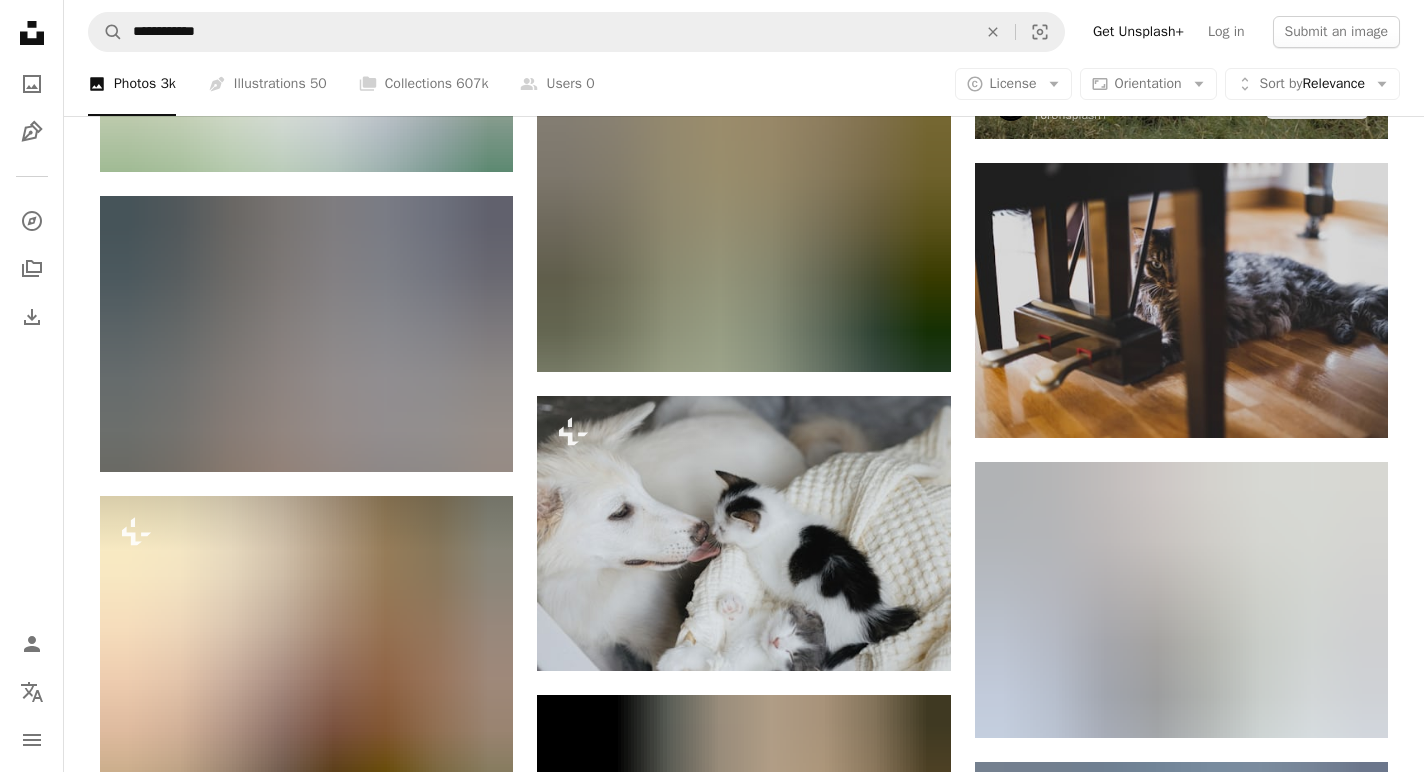 scroll, scrollTop: 5225, scrollLeft: 0, axis: vertical 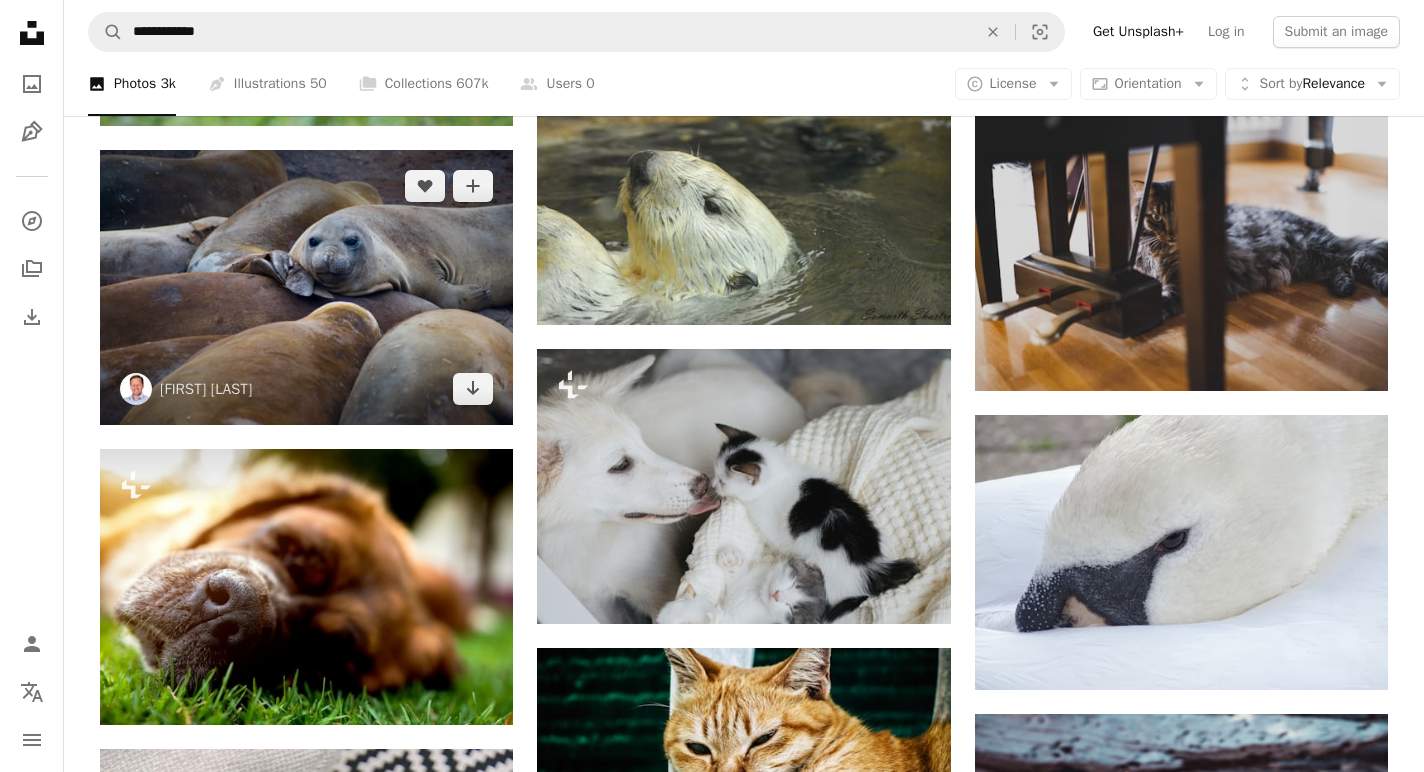 click at bounding box center (306, 287) 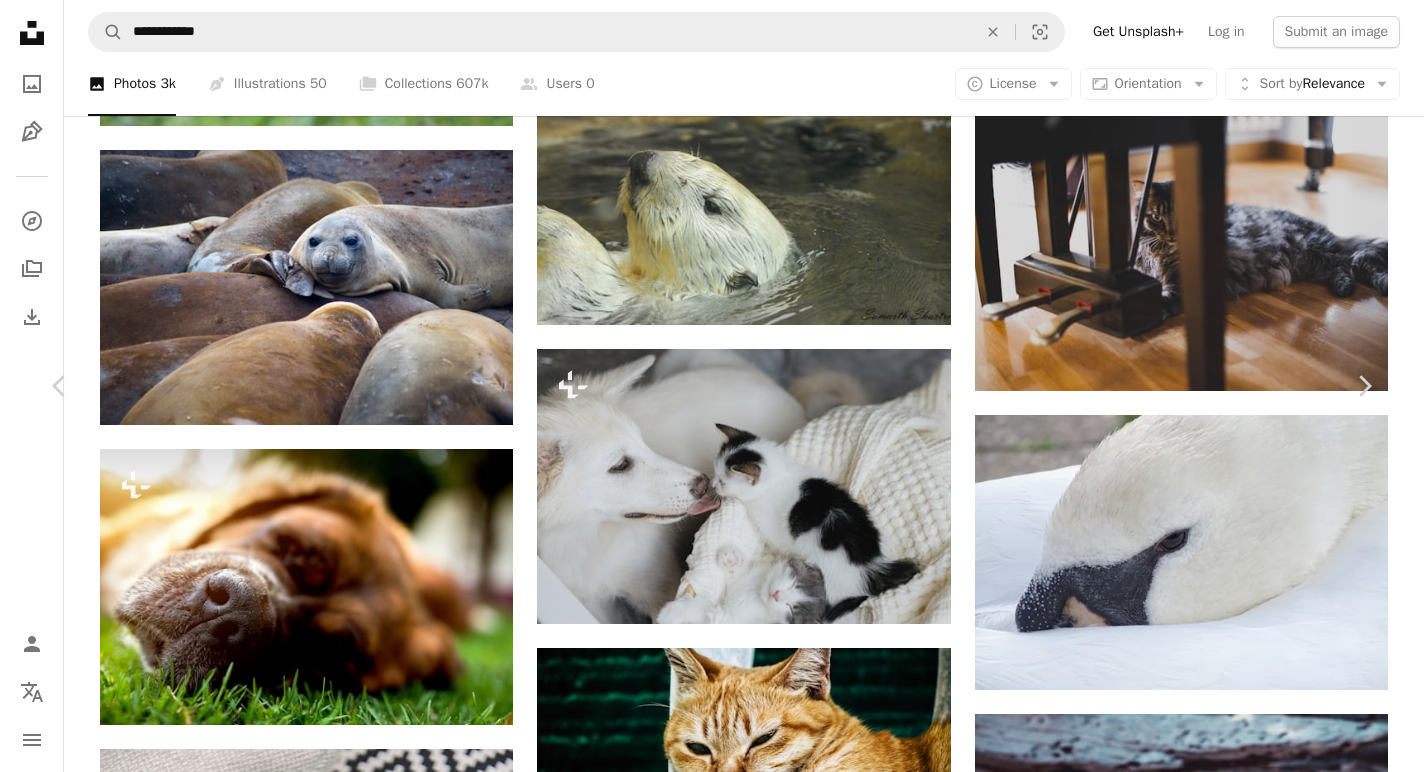 scroll, scrollTop: 0, scrollLeft: 0, axis: both 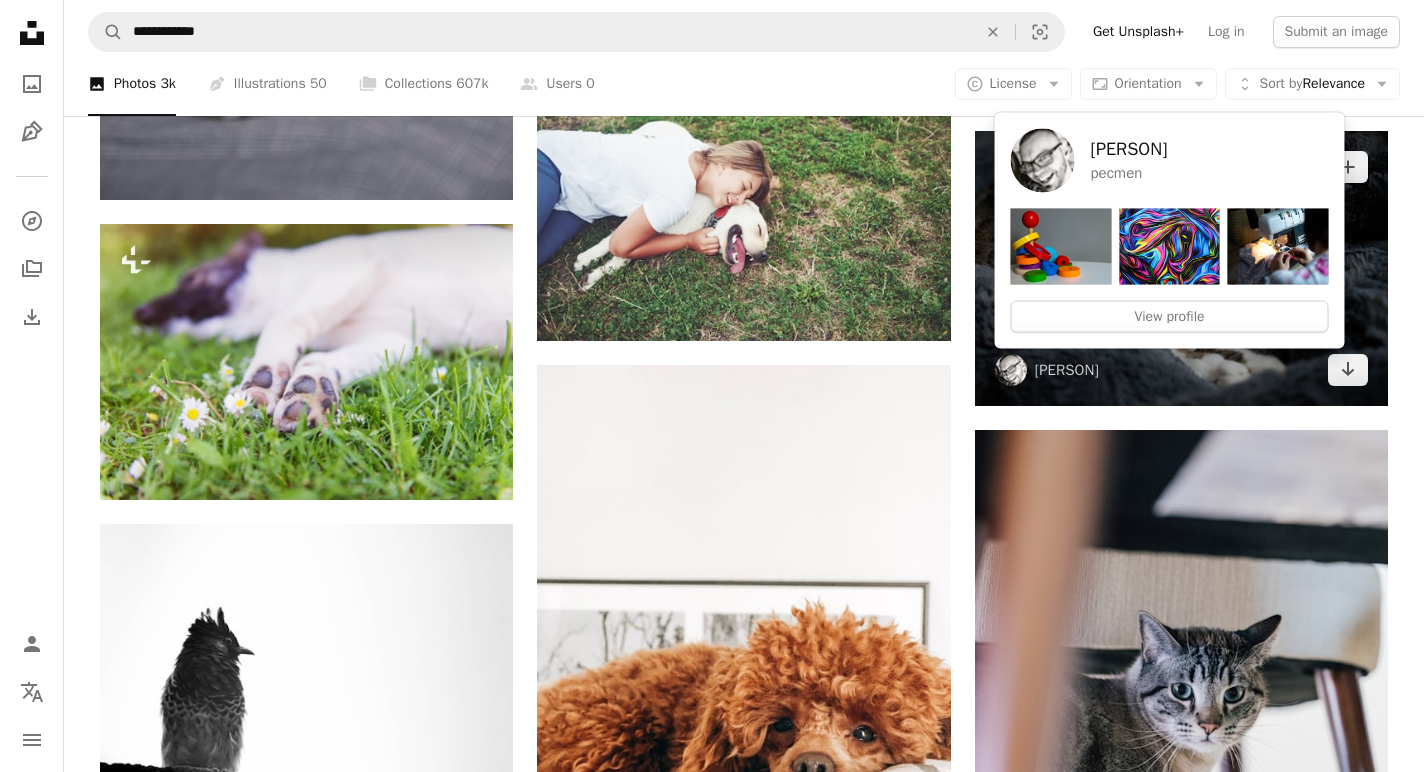 click at bounding box center (1181, 268) 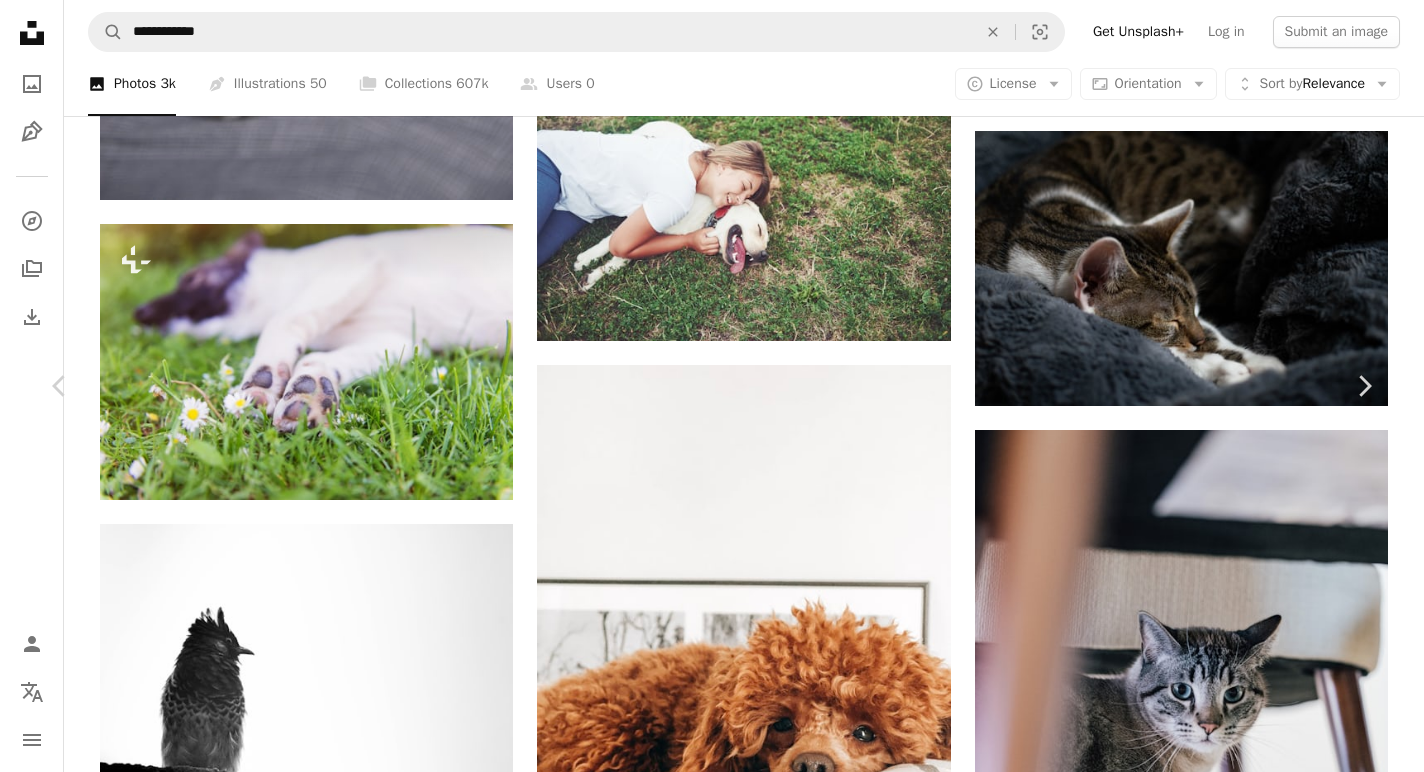 scroll, scrollTop: 200, scrollLeft: 0, axis: vertical 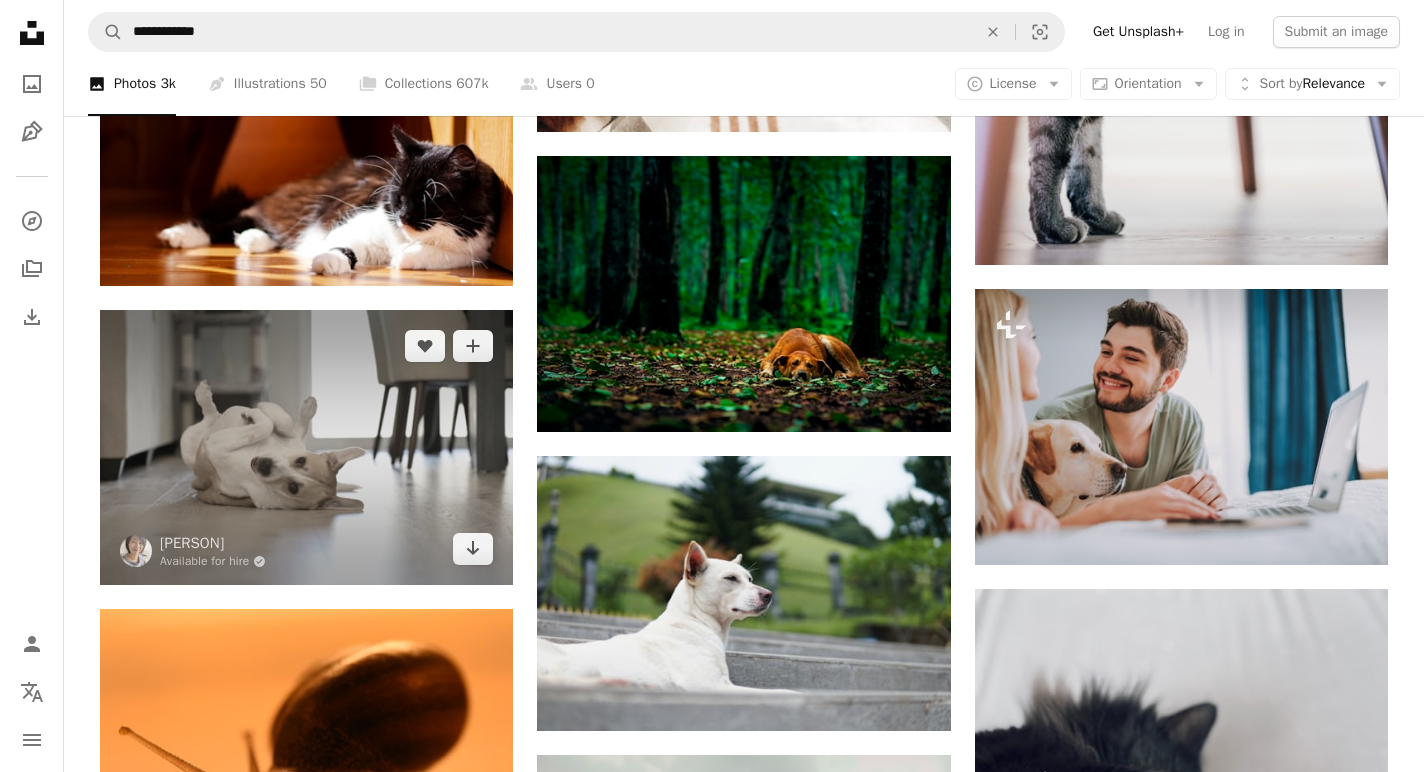 click at bounding box center [306, 447] 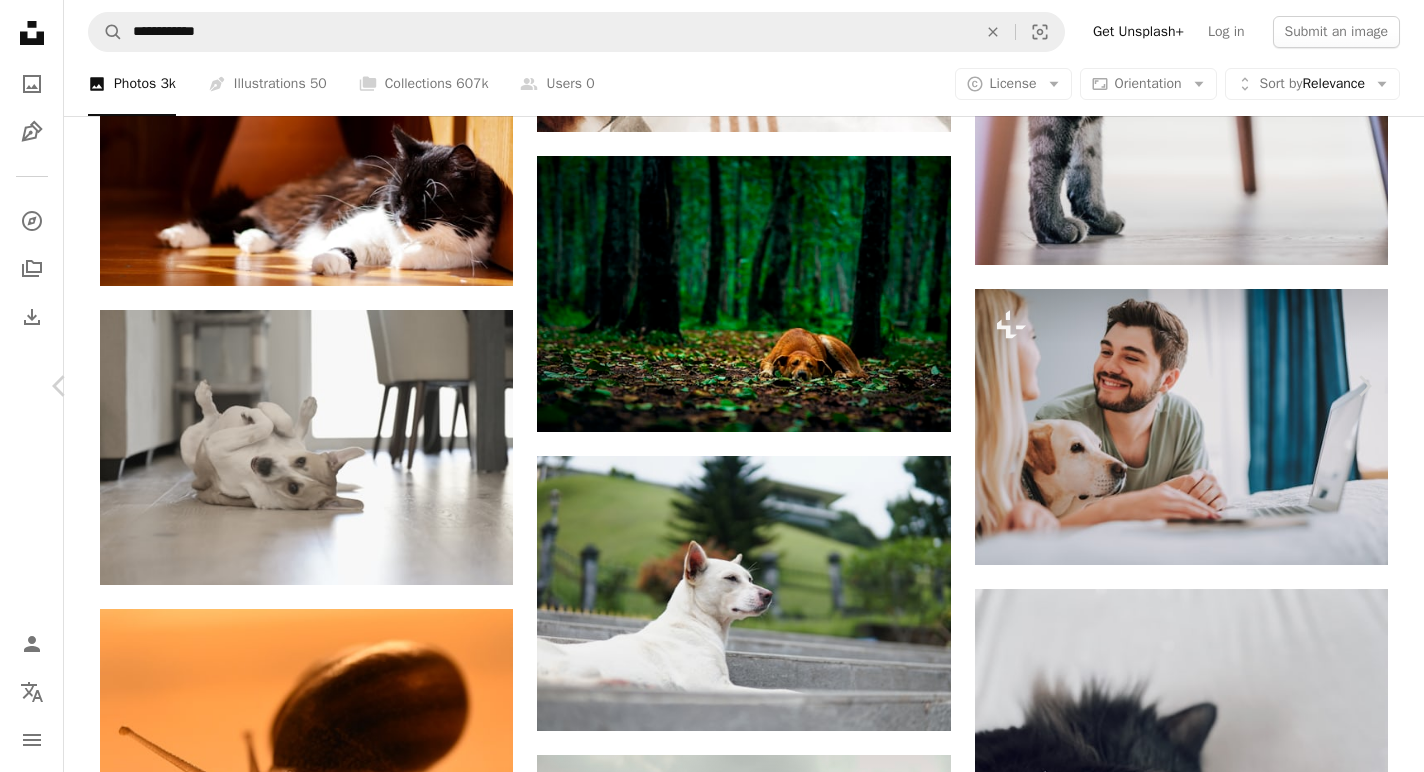 click on "An X shape Chevron left Chevron right [PERSON] Available for hire A checkmark inside of a circle A heart A plus sign Download free Chevron down Zoom in Views 8,303 Downloads 82 A forward-right arrow Share Info icon Info More Actions Calendar outlined Published on  [DATE], [YEAR] Camera NIKON CORPORATION, NIKON Z 9 Safety Free to use under the  Unsplash License dog animal pet relax chill playful comfy interior design face puppy wood floor mammal head flooring indoors canine hardwood Free images Browse premium related images on iStock  |  Save 20% with code UNSPLASH20 View more on iStock  ↗ Related images A heart A plus sign [PERSON] Available for hire A checkmark inside of a circle Arrow pointing down A heart A plus sign [PERSON] Arrow pointing down Plus sign for Unsplash+ A heart A plus sign [PERSON] For  Unsplash+ A lock Download A heart A plus sign [PERSON] Arrow pointing down A heart A plus sign [PERSON] Available for hire A checkmark inside of a circle A heart For" at bounding box center (712, 10764) 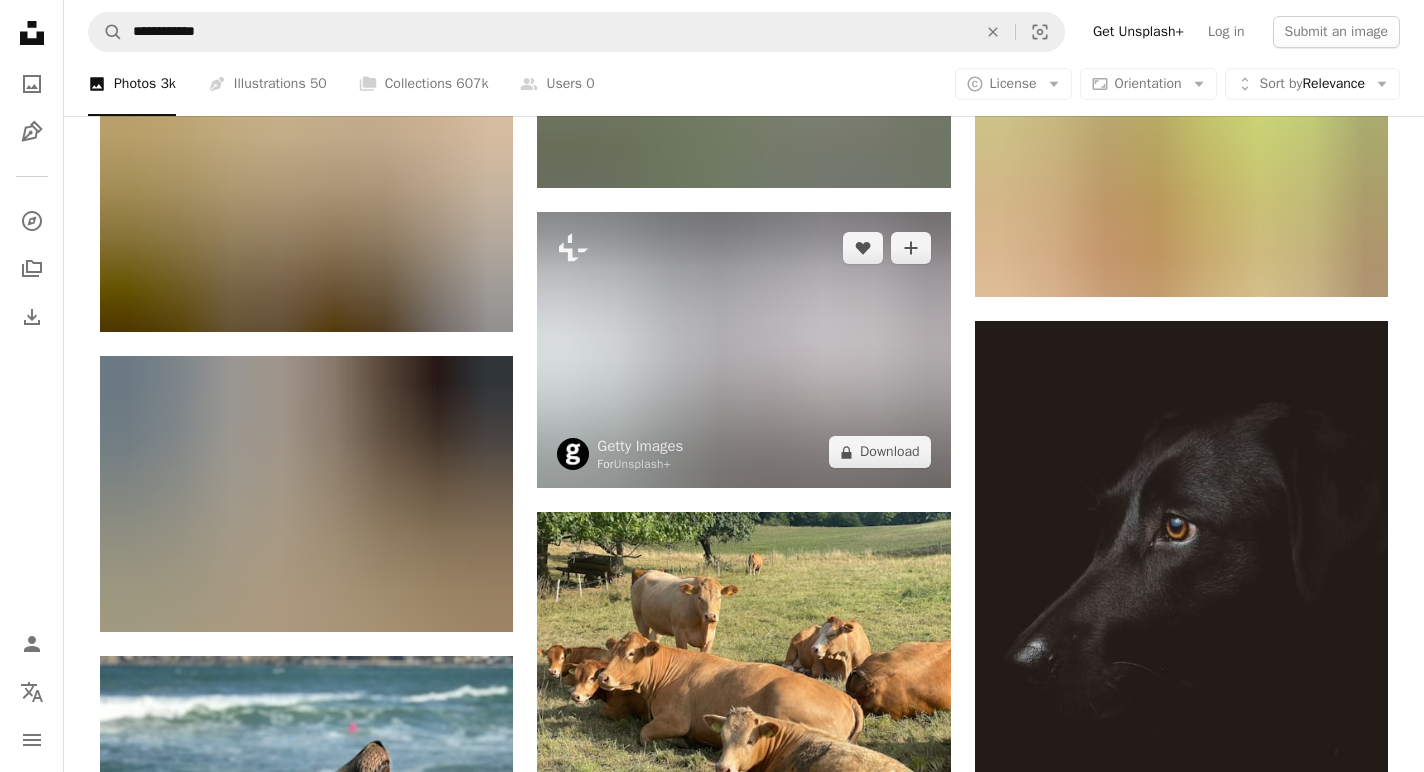 scroll, scrollTop: 9449, scrollLeft: 0, axis: vertical 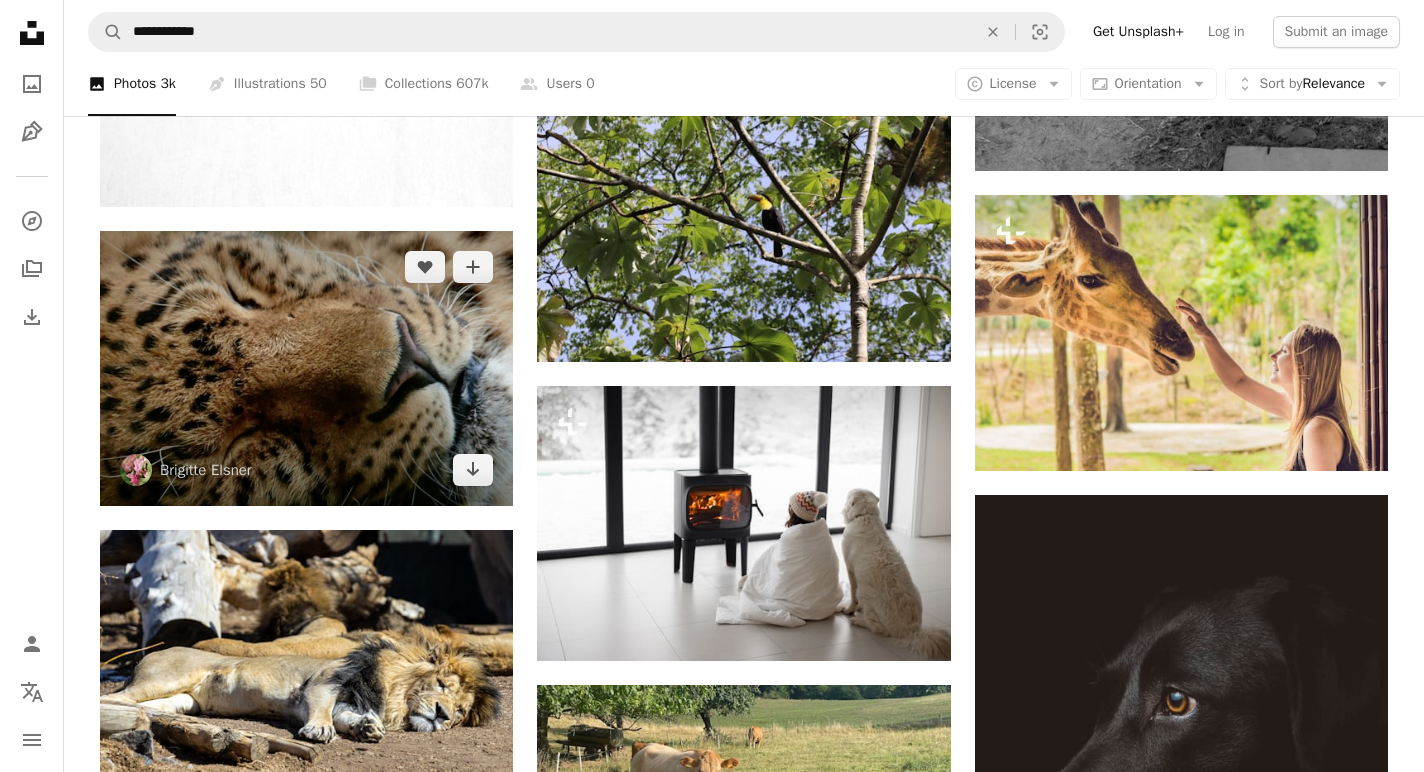 click at bounding box center [306, 368] 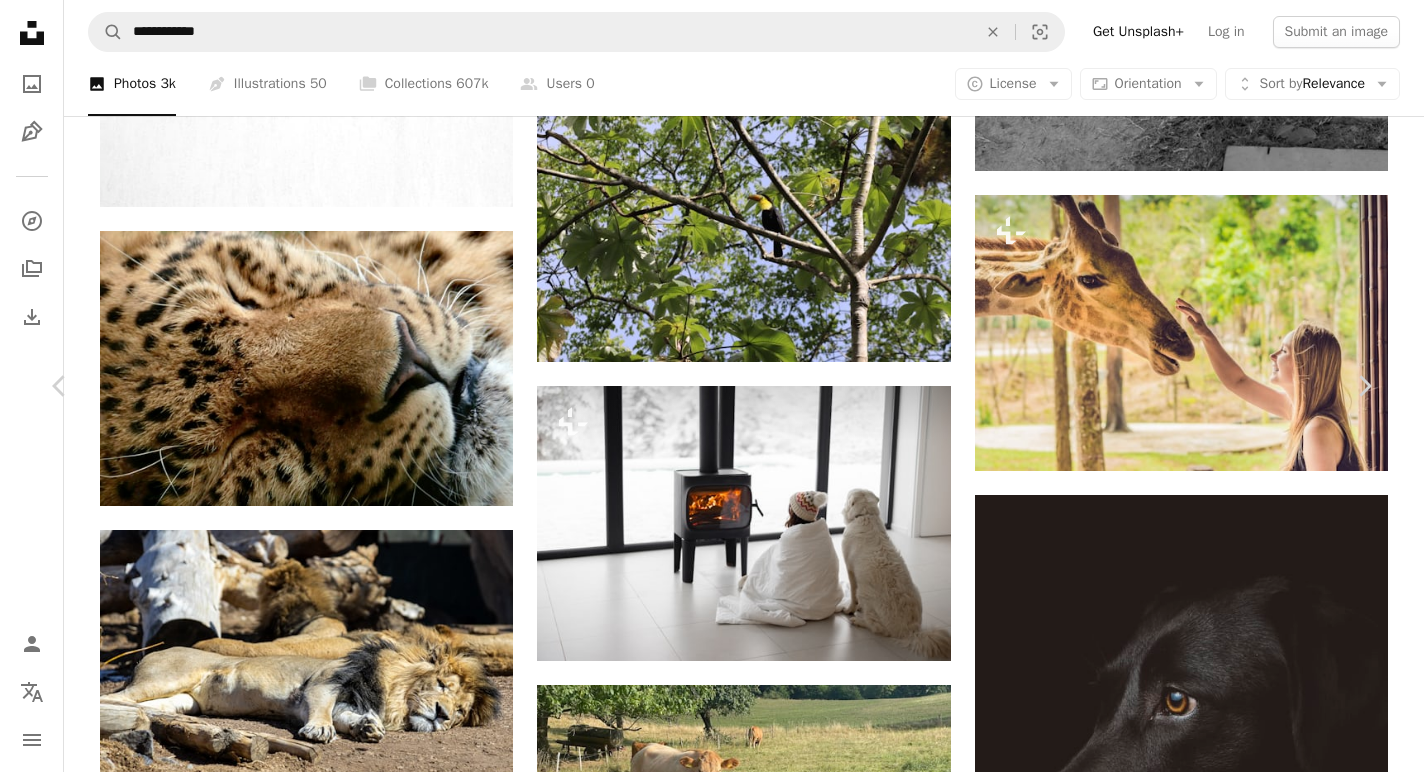 click on "An X shape Chevron left Chevron right [PERSON] [USERNAME] A heart A plus sign Download free Chevron down Zoom in Views 27,087 Downloads 179 Featured in Animals A forward-right arrow Share Info icon Info More Actions Nature close-up of a sleeping leopard Calendar outlined Published on  [DATE], [YEAR] Camera Panasonic, DMC-FZ1000 Safety Free to use under the  Unsplash License portrait animal pattern wildlife leopard relaxation structure nose portrait background fur animal face predator fauna sleeping animal whiskers portrait animal brown cheetah jaguar mammal Creative Commons images Browse premium related images on iStock  |  Save 20% with code UNSPLASH20 View more on iStock  ↗ Related images A heart A plus sign [PERSON] Arrow pointing down A heart A plus sign [PERSON] Available for hire A checkmark inside of a circle Arrow pointing down A heart A plus sign [PERSON] Arrow pointing down A heart A plus sign [PERSON] Arrow pointing down Plus sign for Unsplash+ A heart A plus sign" at bounding box center (712, 8497) 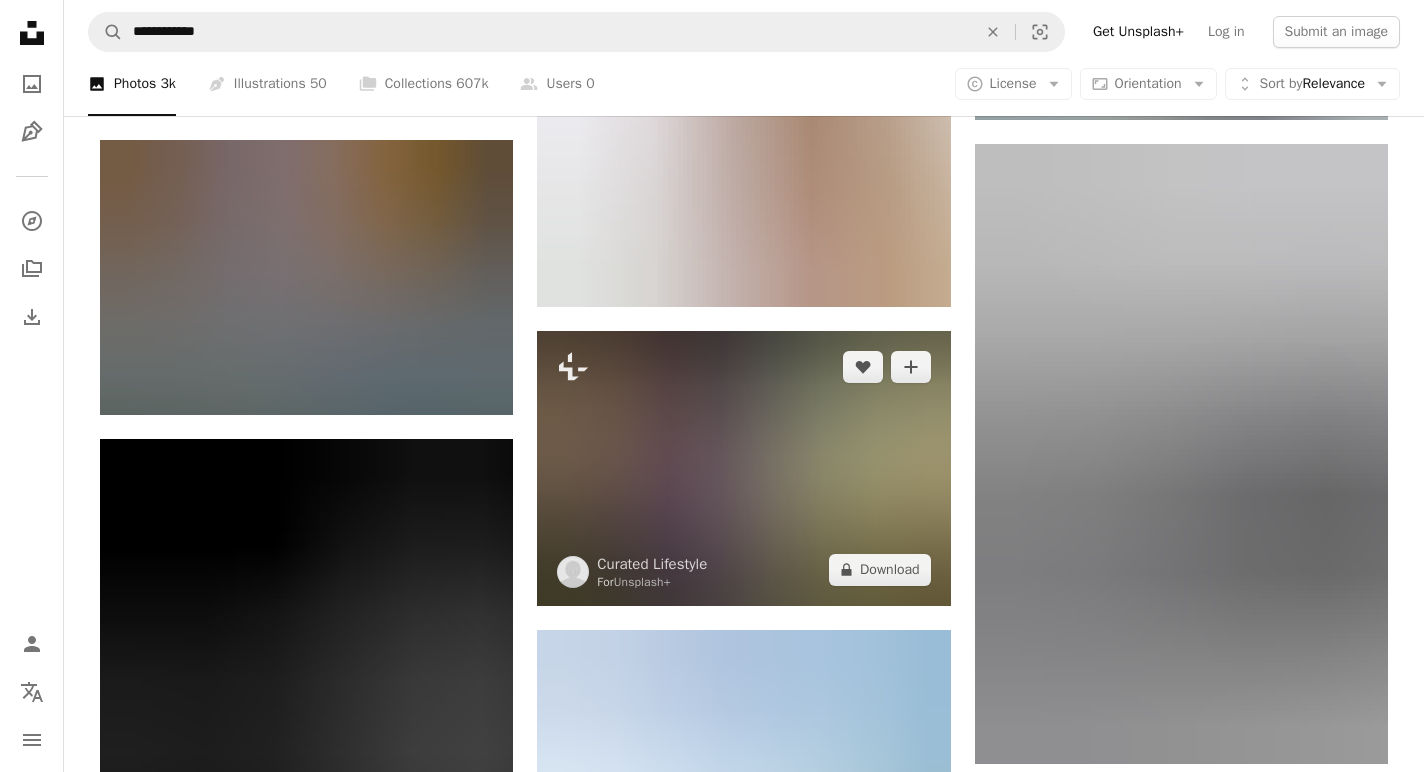 scroll, scrollTop: 12116, scrollLeft: 0, axis: vertical 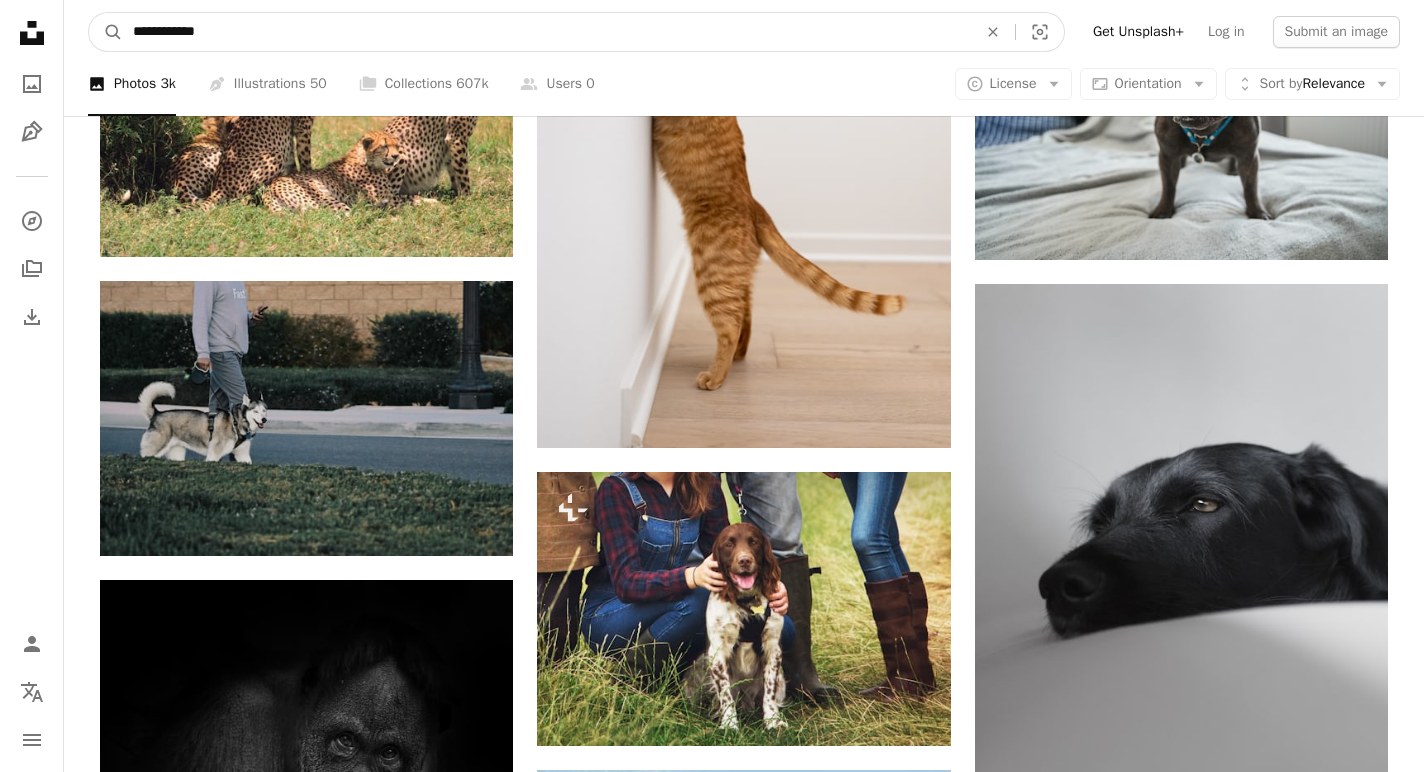drag, startPoint x: 291, startPoint y: 39, endPoint x: 83, endPoint y: 32, distance: 208.11775 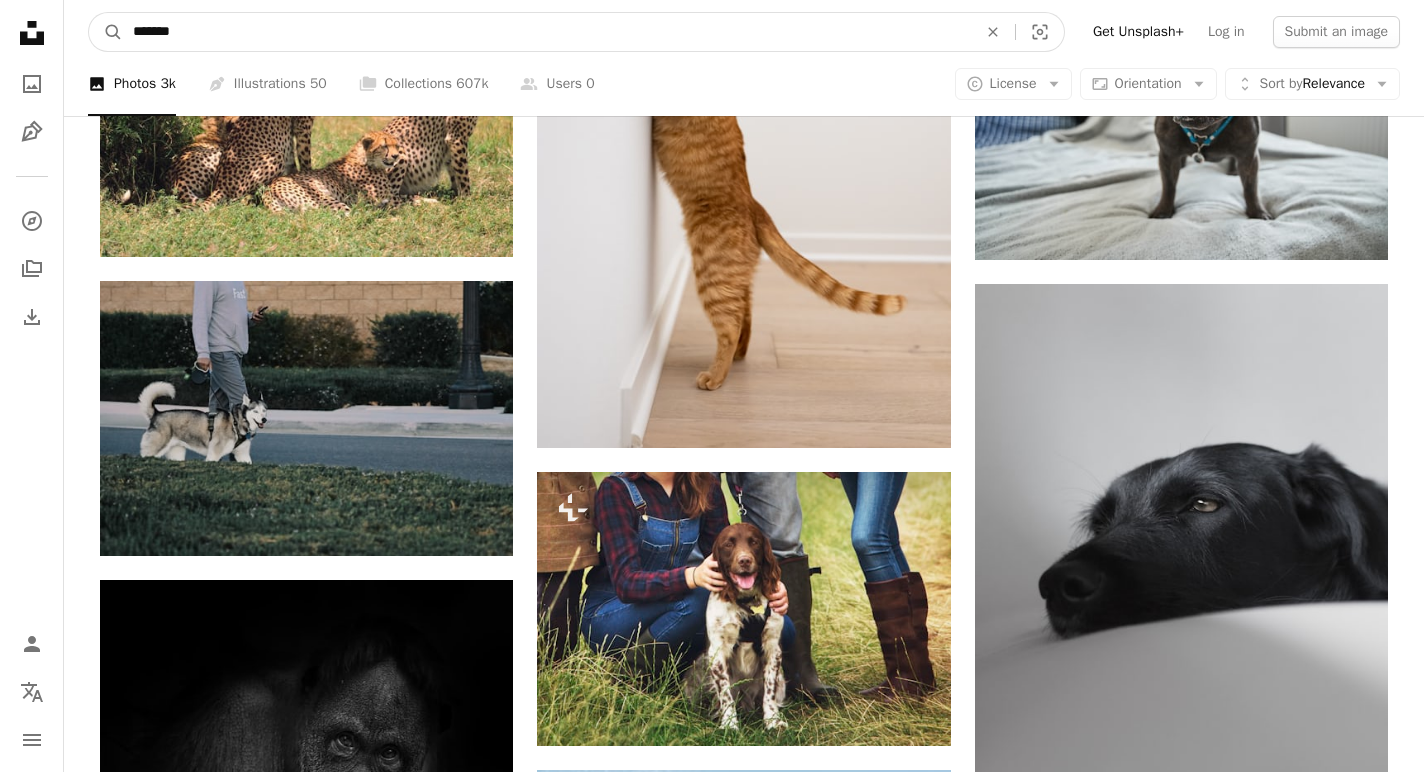 type on "*******" 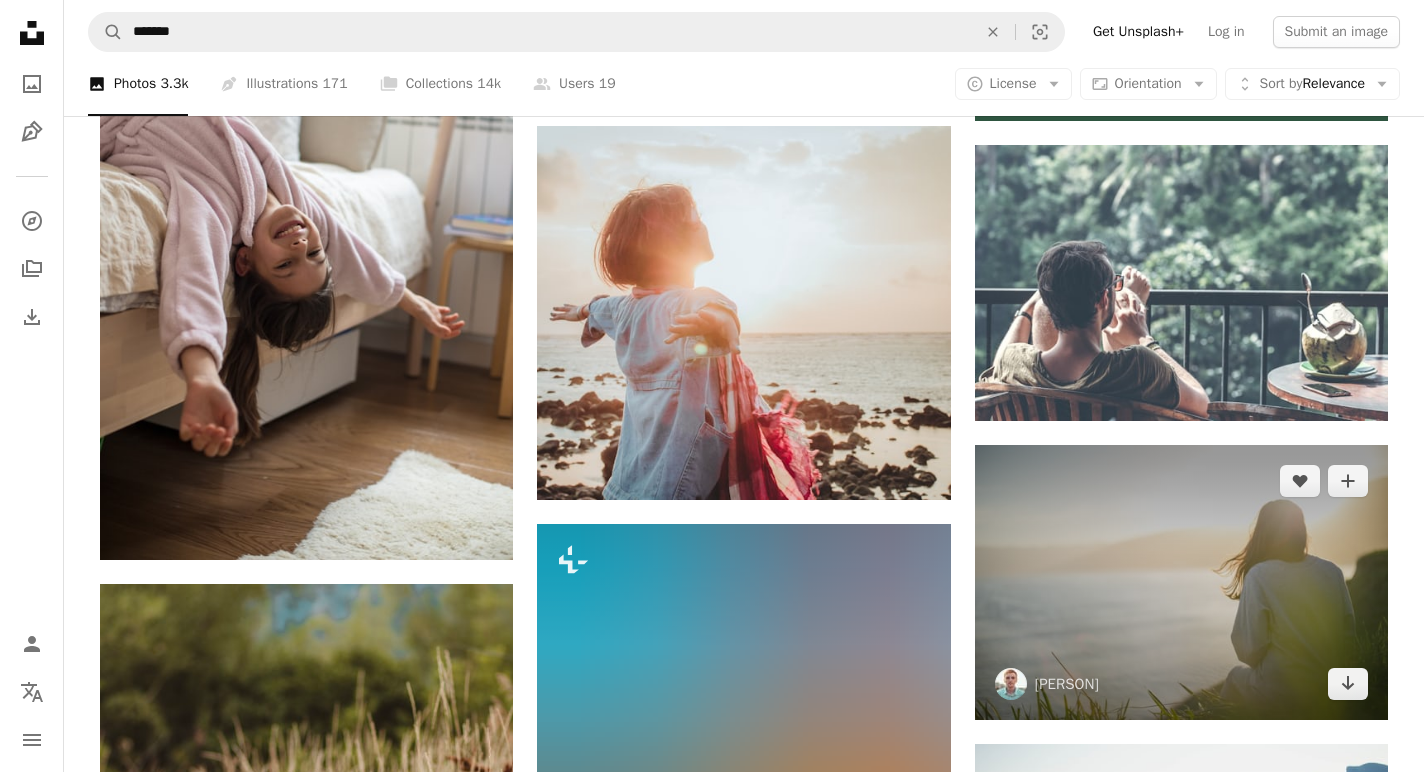 scroll, scrollTop: 844, scrollLeft: 0, axis: vertical 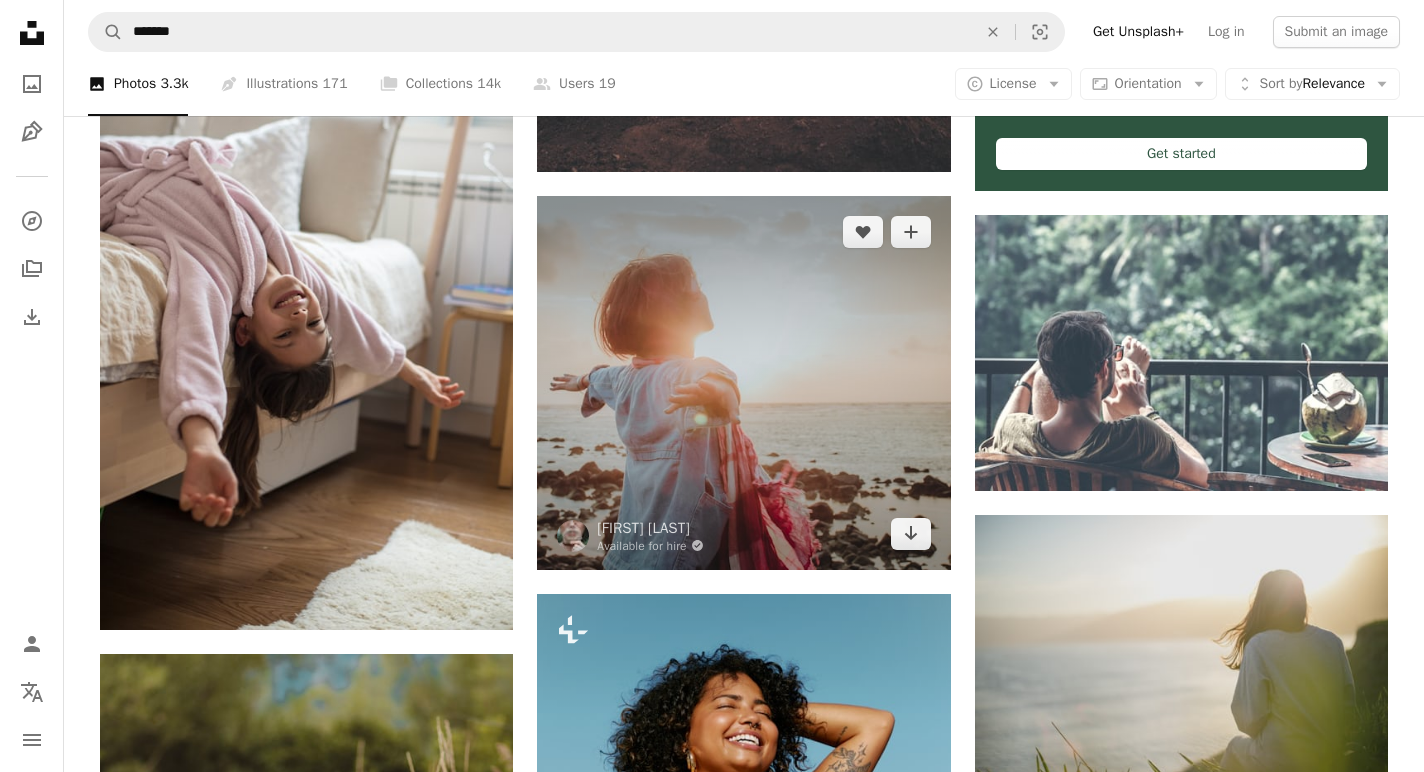 click at bounding box center [743, 383] 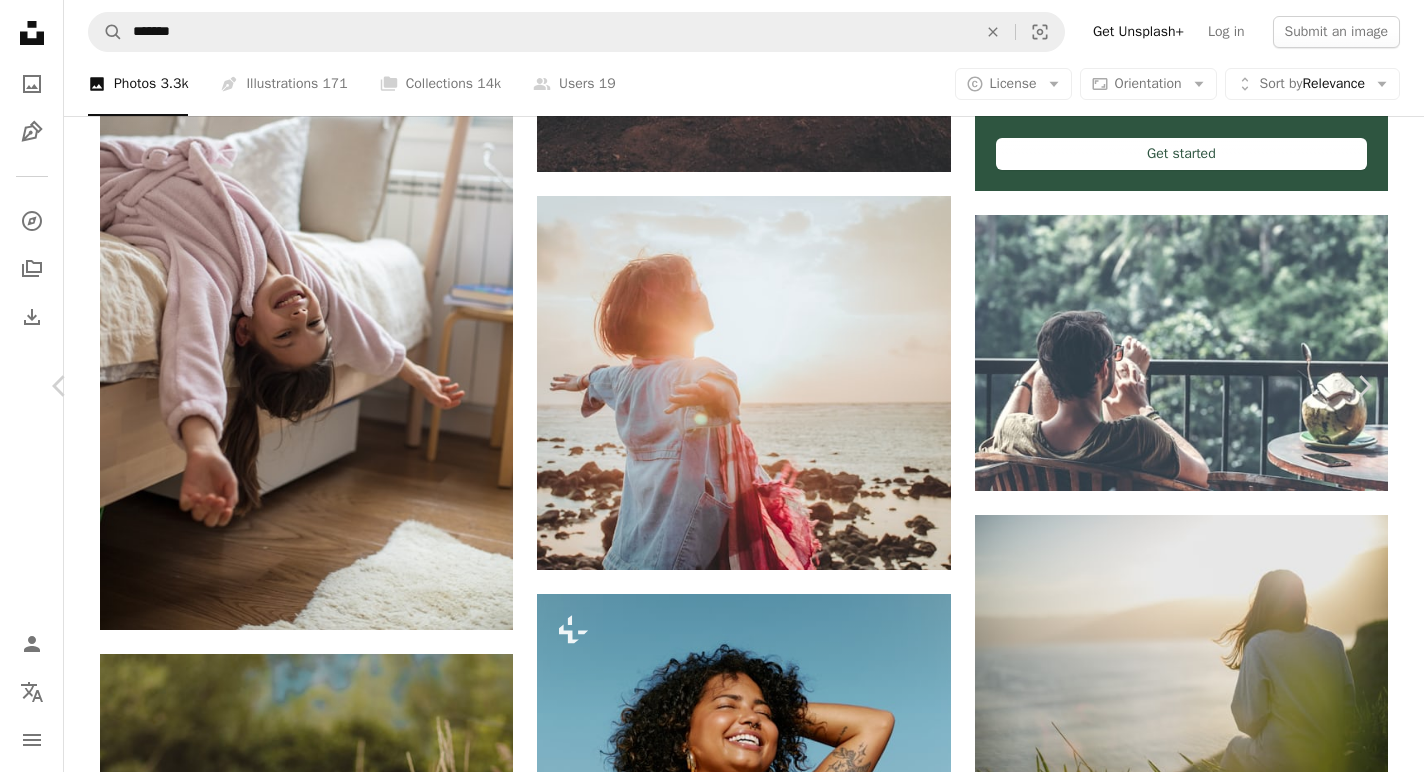 click on "Download free" at bounding box center (1175, 6005) 